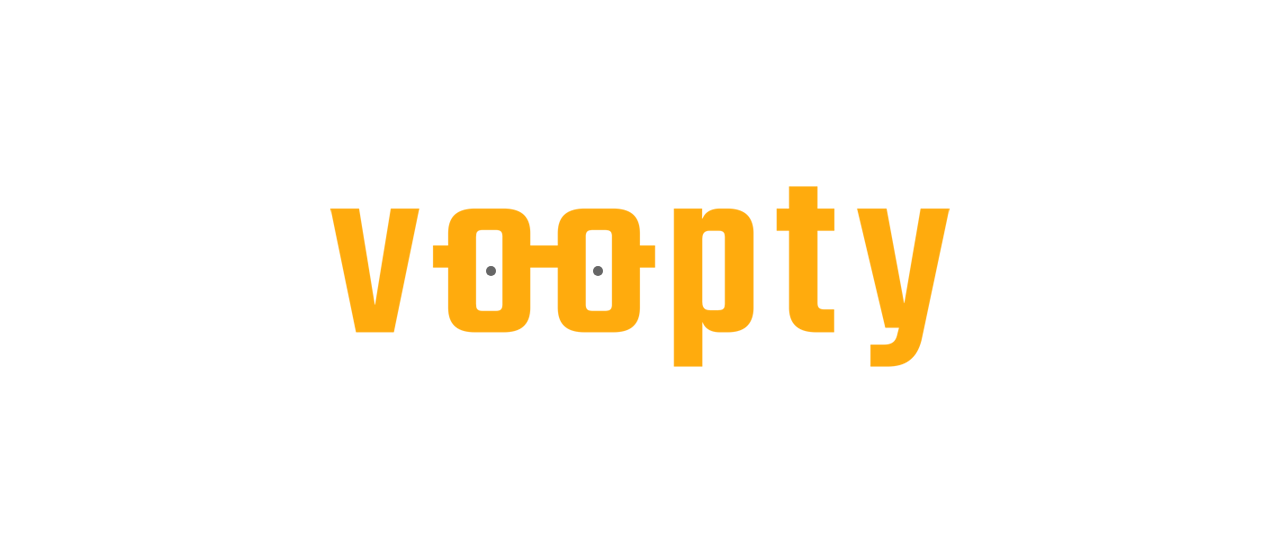 scroll, scrollTop: 0, scrollLeft: 0, axis: both 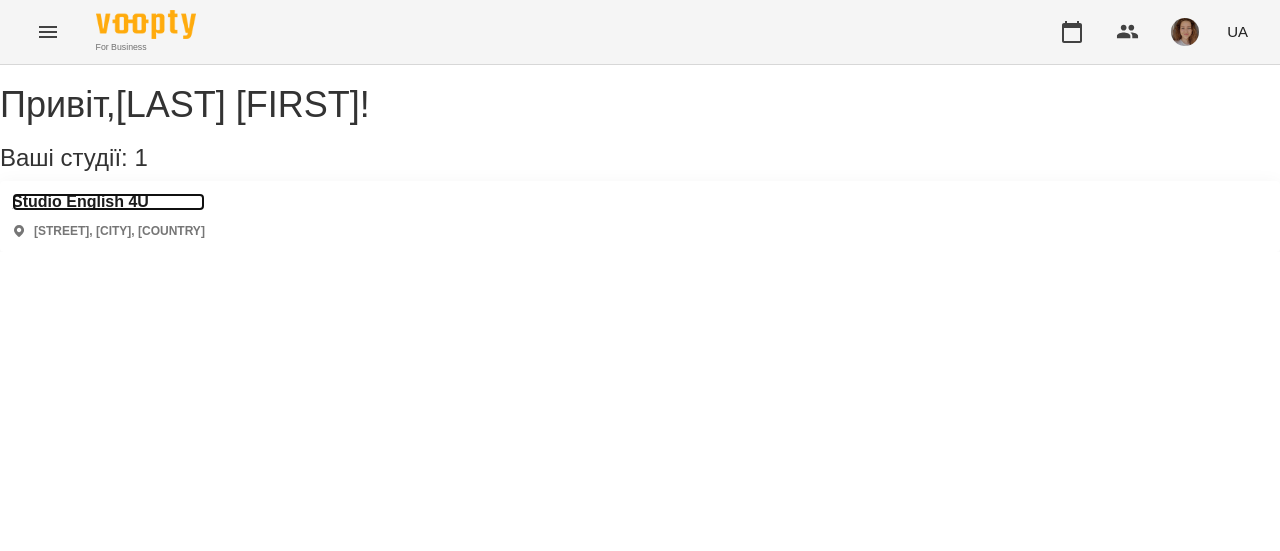 click on "Studio English 4U" at bounding box center [108, 202] 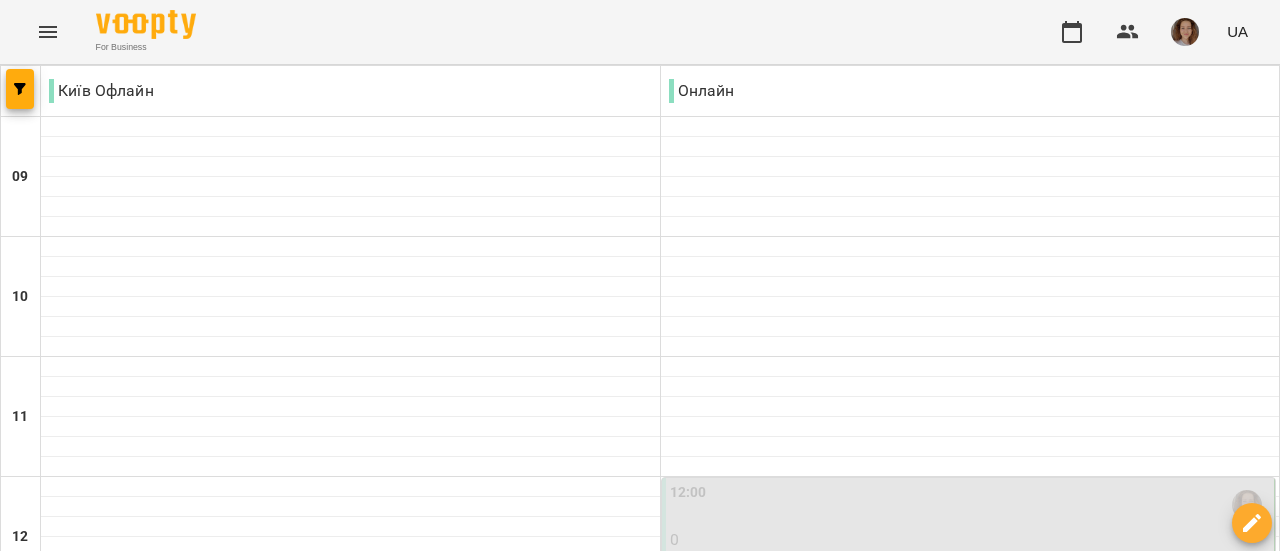 scroll, scrollTop: 463, scrollLeft: 0, axis: vertical 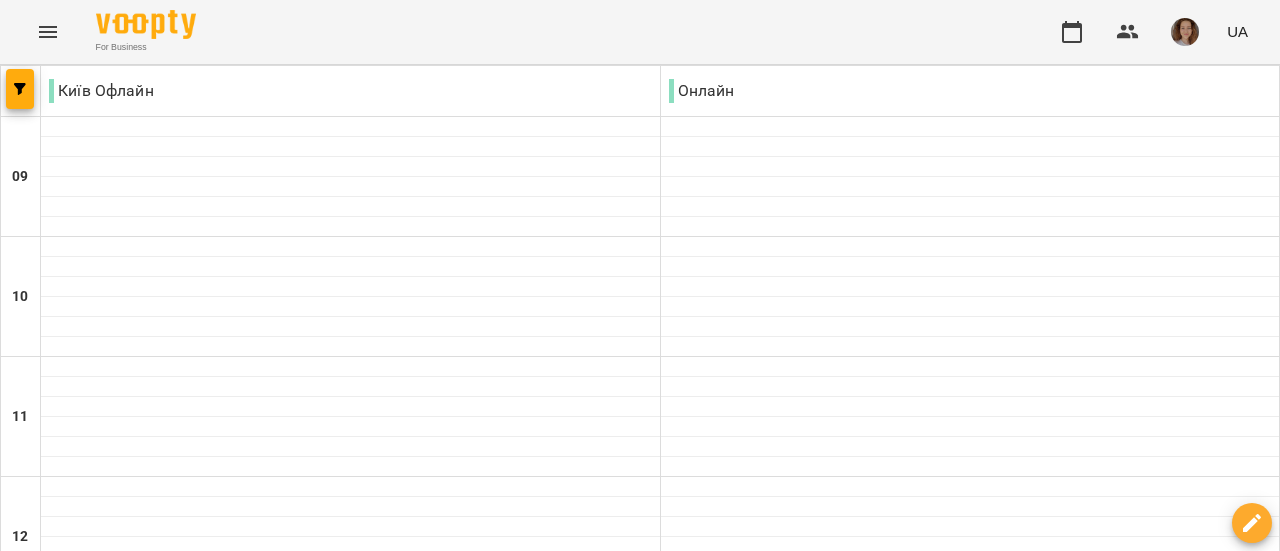 click on "вт" at bounding box center [423, 1583] 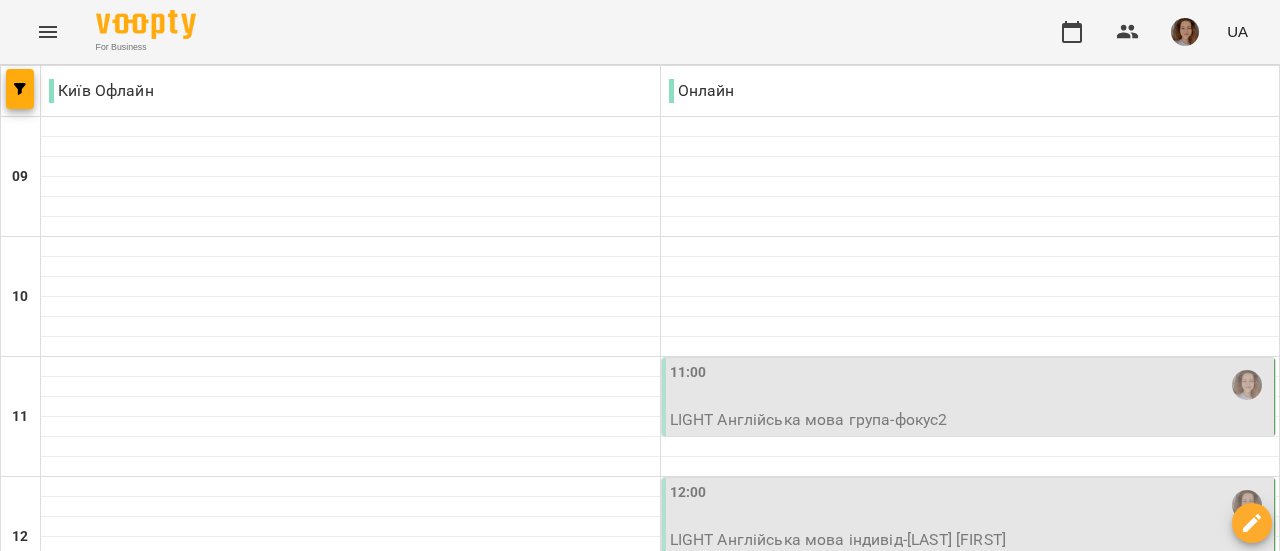 scroll, scrollTop: 179, scrollLeft: 0, axis: vertical 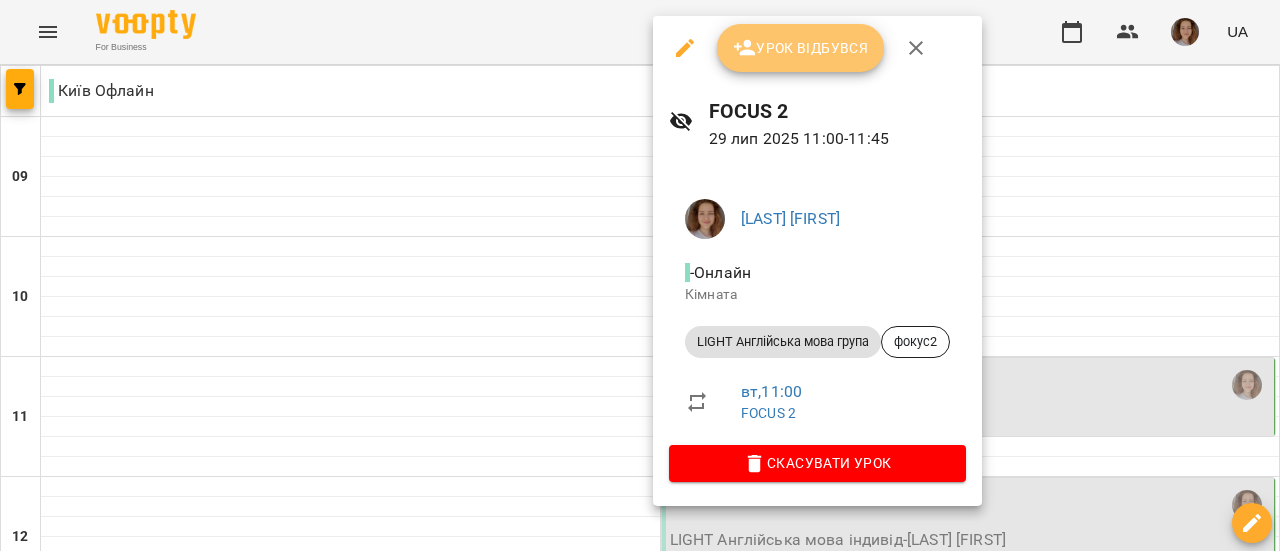 click on "Урок відбувся" at bounding box center [801, 48] 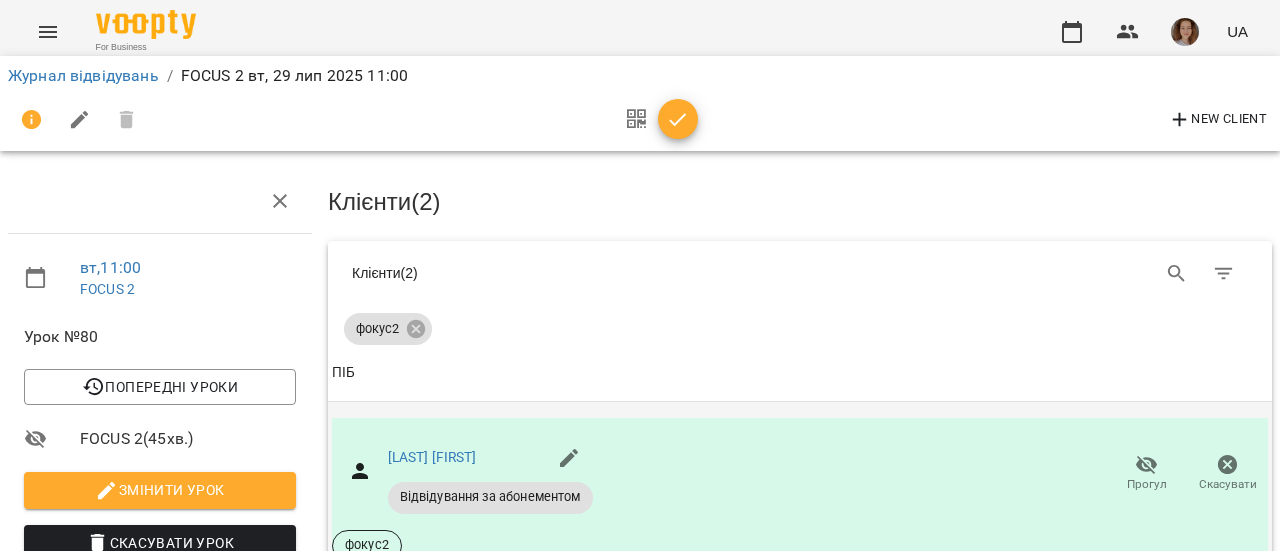 scroll, scrollTop: 287, scrollLeft: 0, axis: vertical 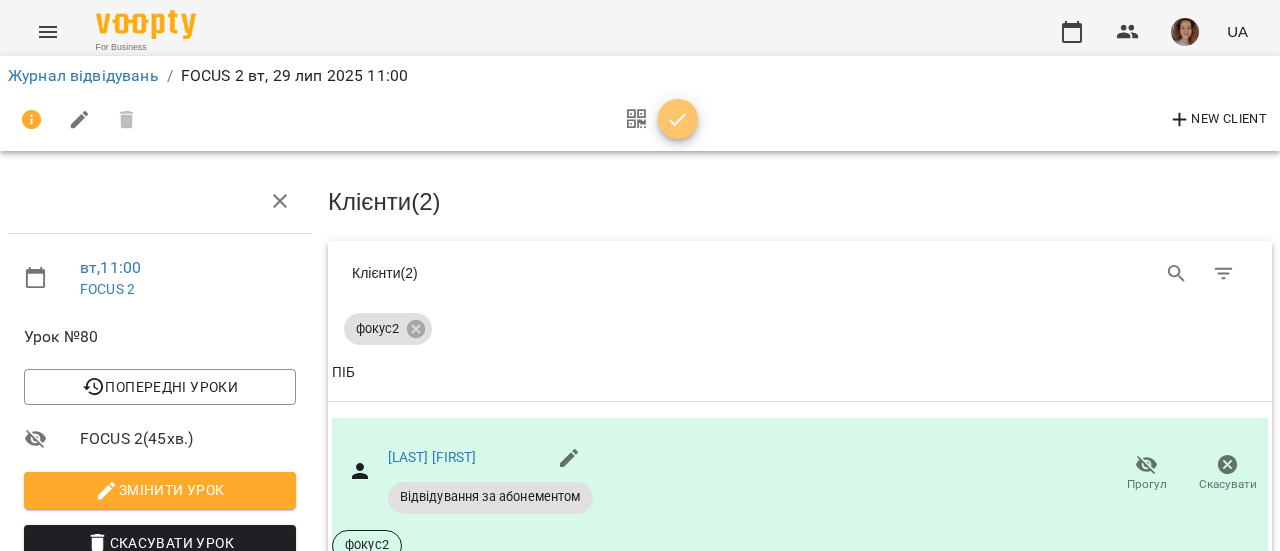 click 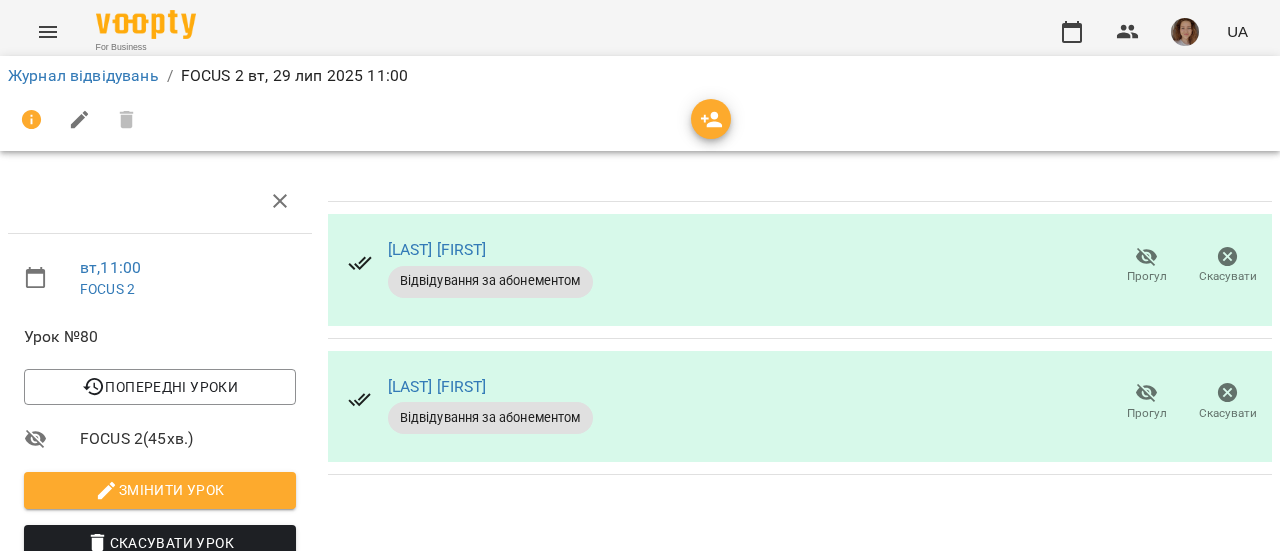 scroll, scrollTop: 80, scrollLeft: 0, axis: vertical 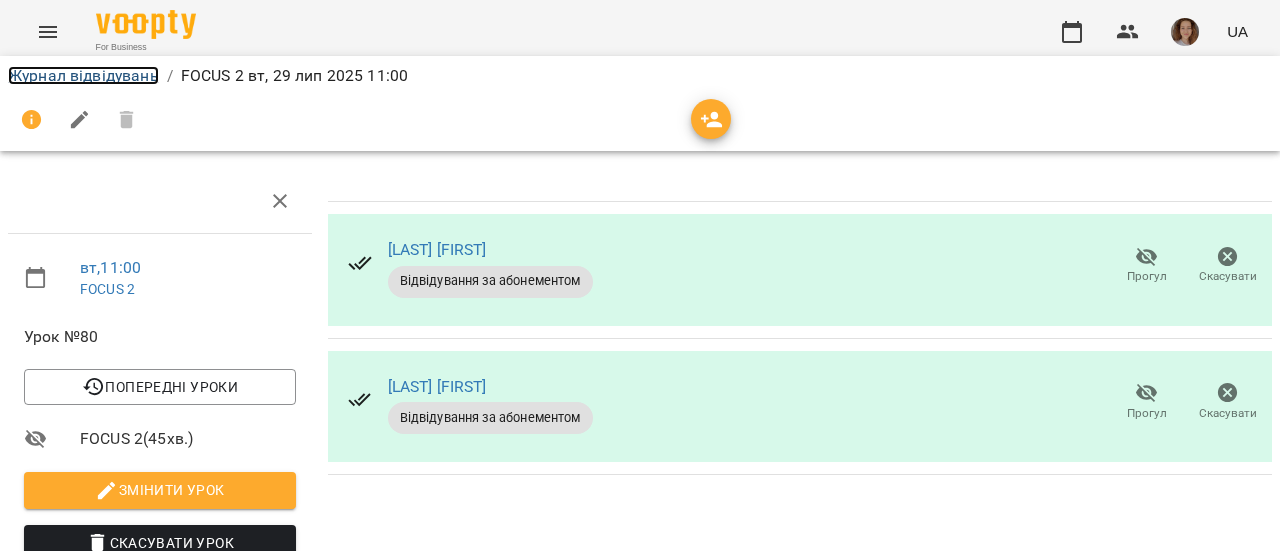 click on "Журнал відвідувань" at bounding box center (83, 75) 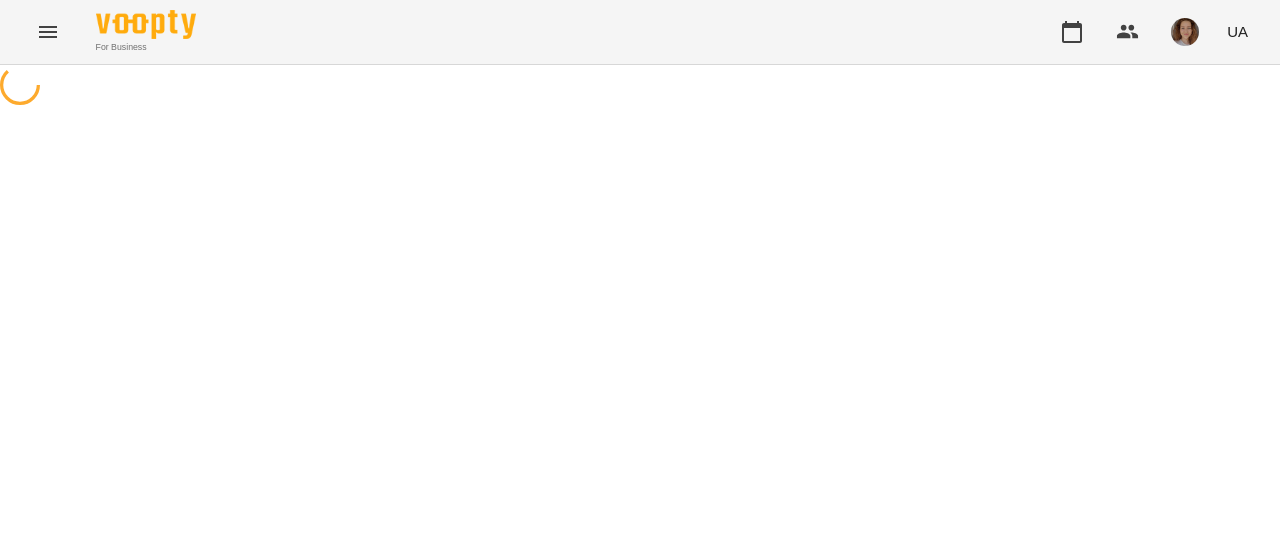 scroll, scrollTop: 0, scrollLeft: 0, axis: both 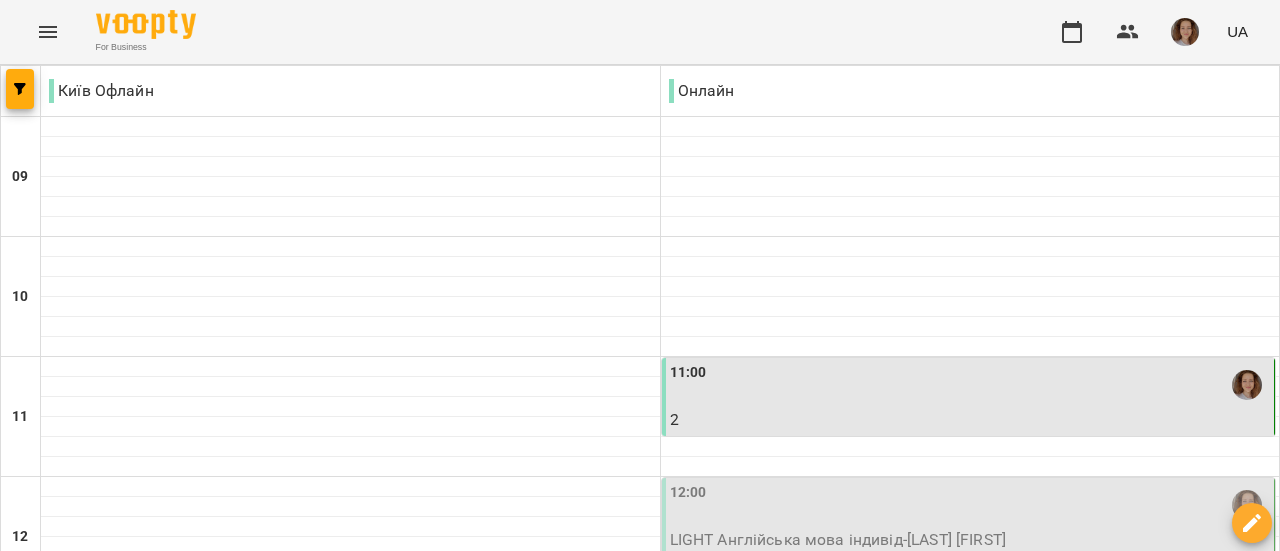 click on "12:00" at bounding box center (970, 505) 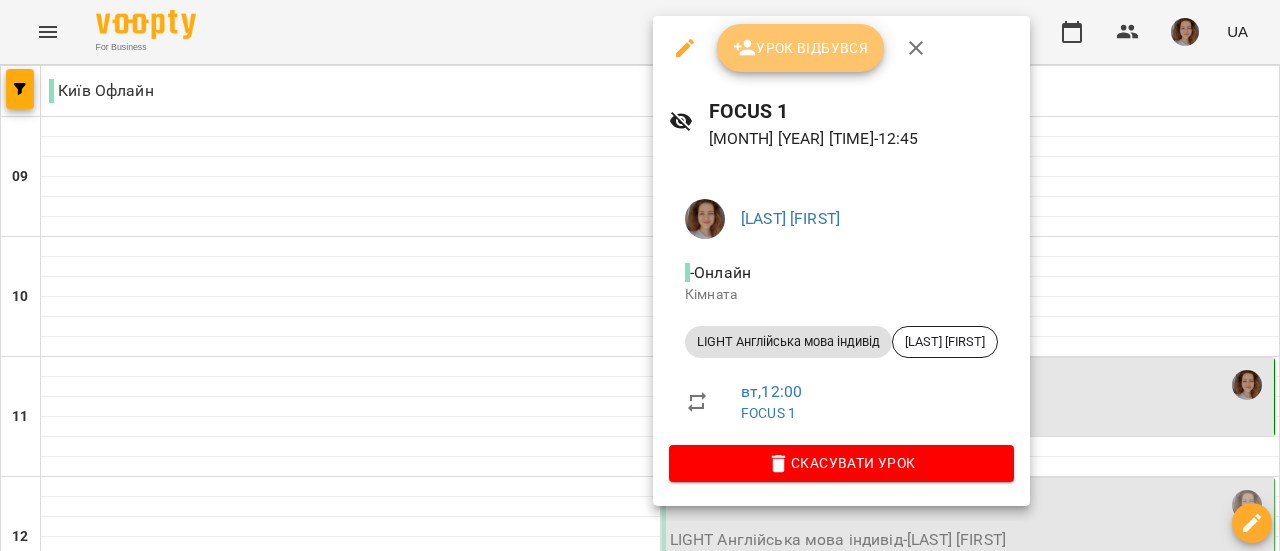 click on "Урок відбувся" at bounding box center [801, 48] 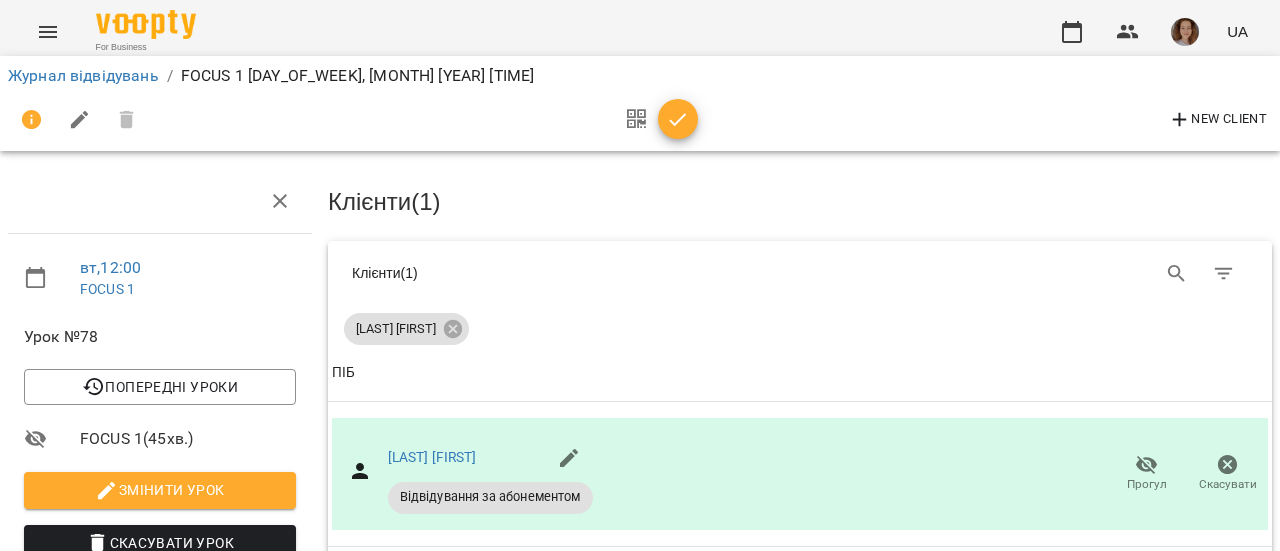 scroll, scrollTop: 184, scrollLeft: 0, axis: vertical 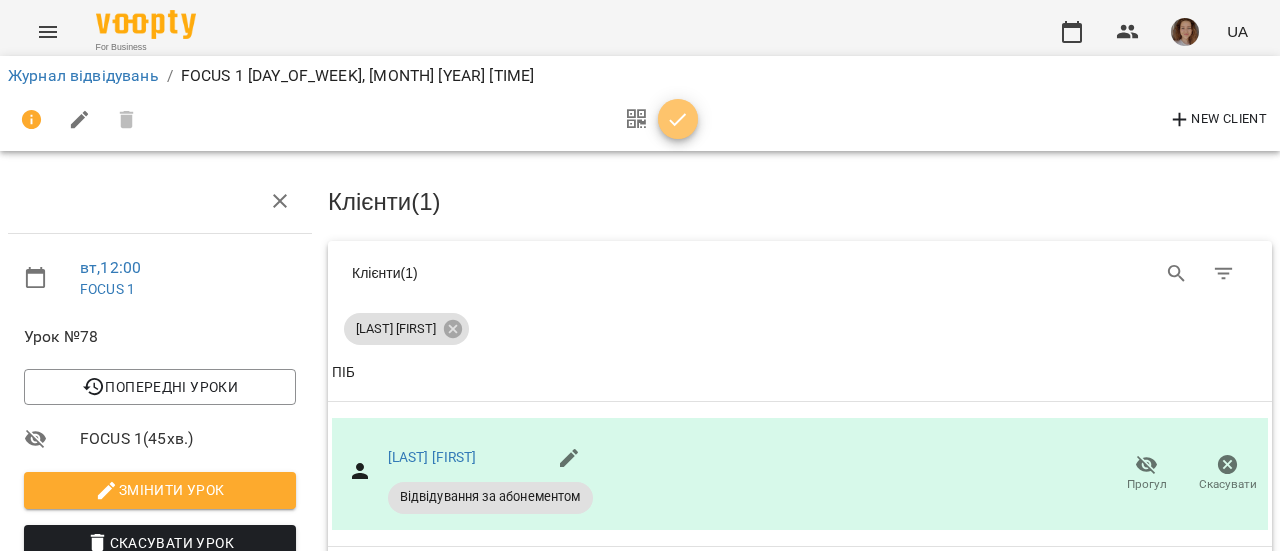 click 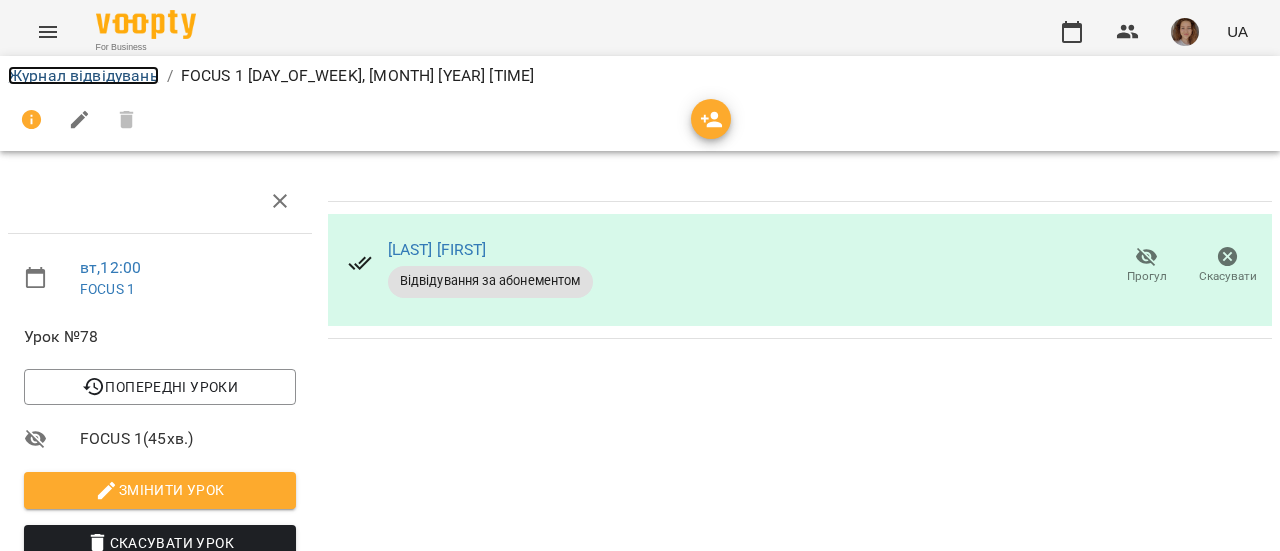 click on "Журнал відвідувань" at bounding box center (83, 75) 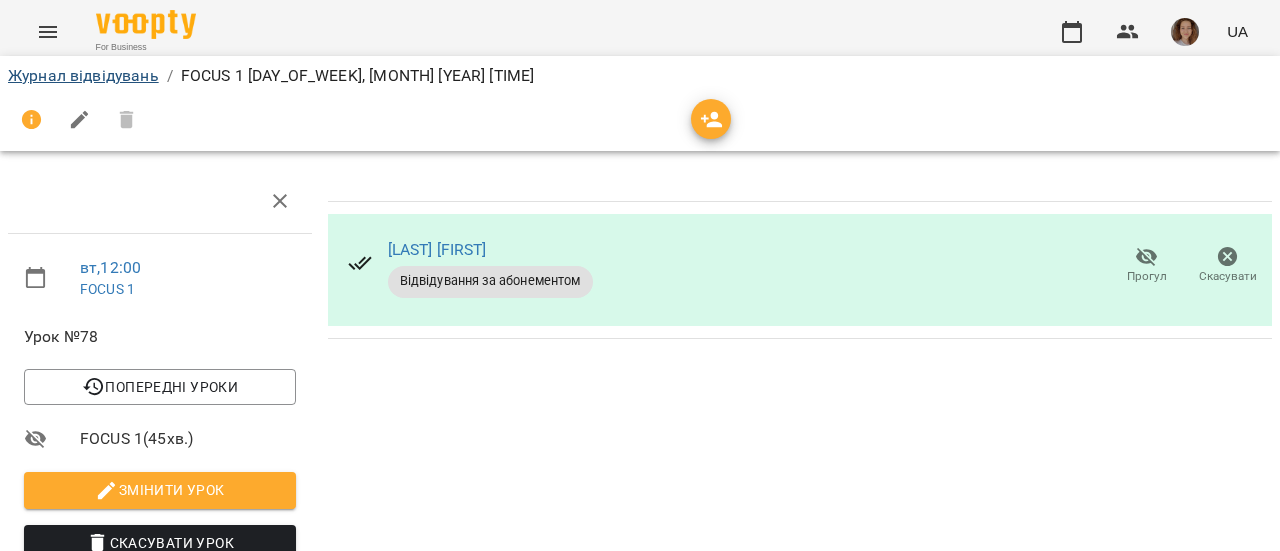 scroll, scrollTop: 0, scrollLeft: 0, axis: both 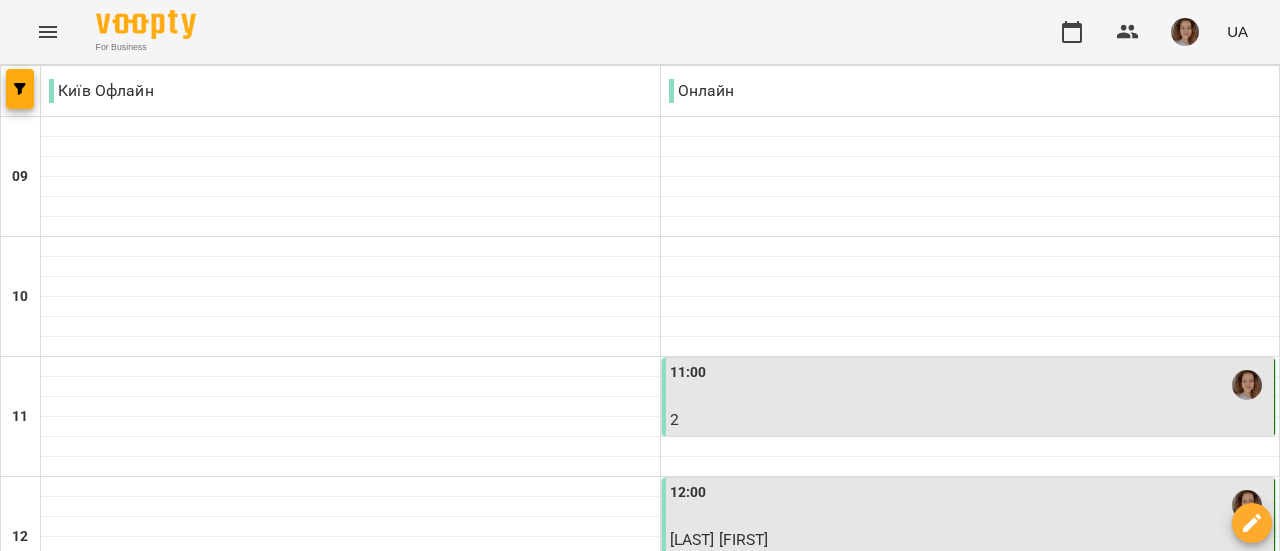 click on "30 лип" at bounding box center [626, 1602] 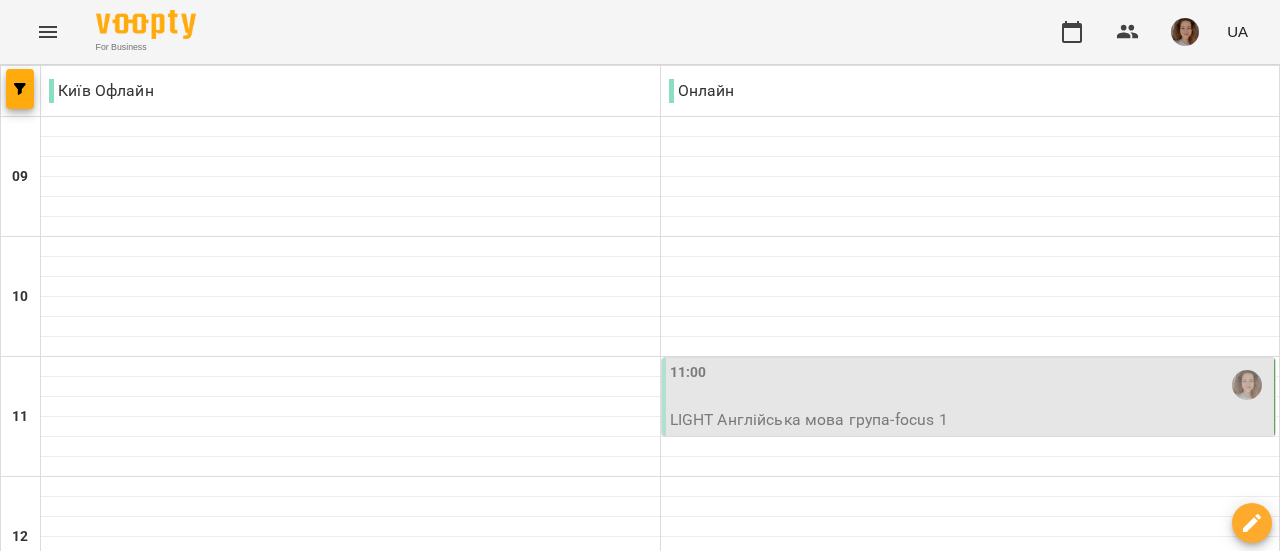 scroll, scrollTop: 123, scrollLeft: 0, axis: vertical 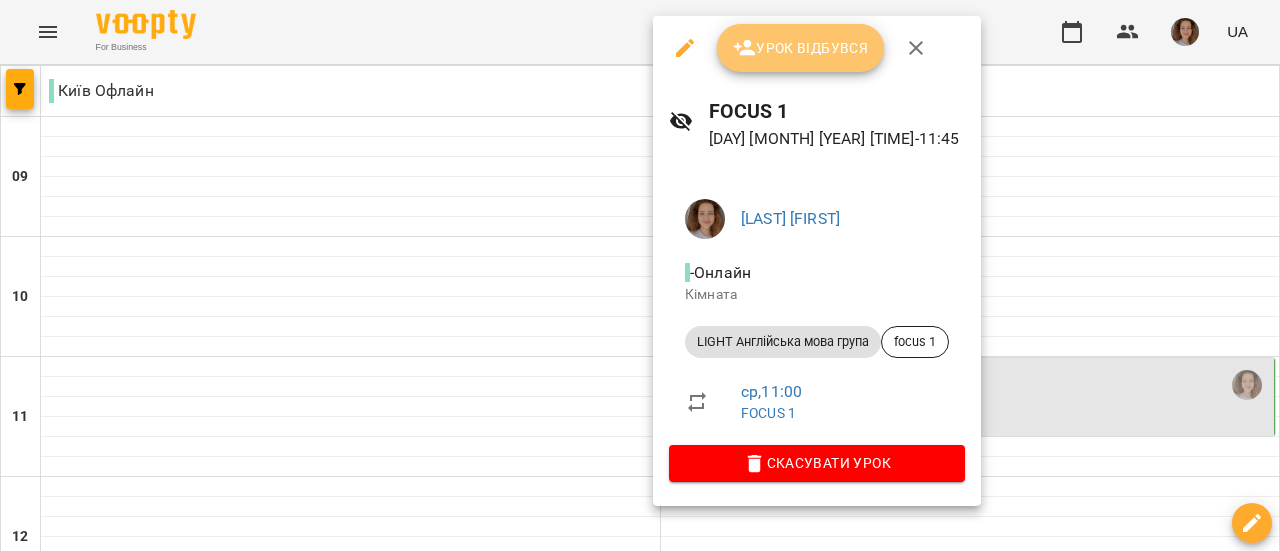 click on "Урок відбувся" at bounding box center (801, 48) 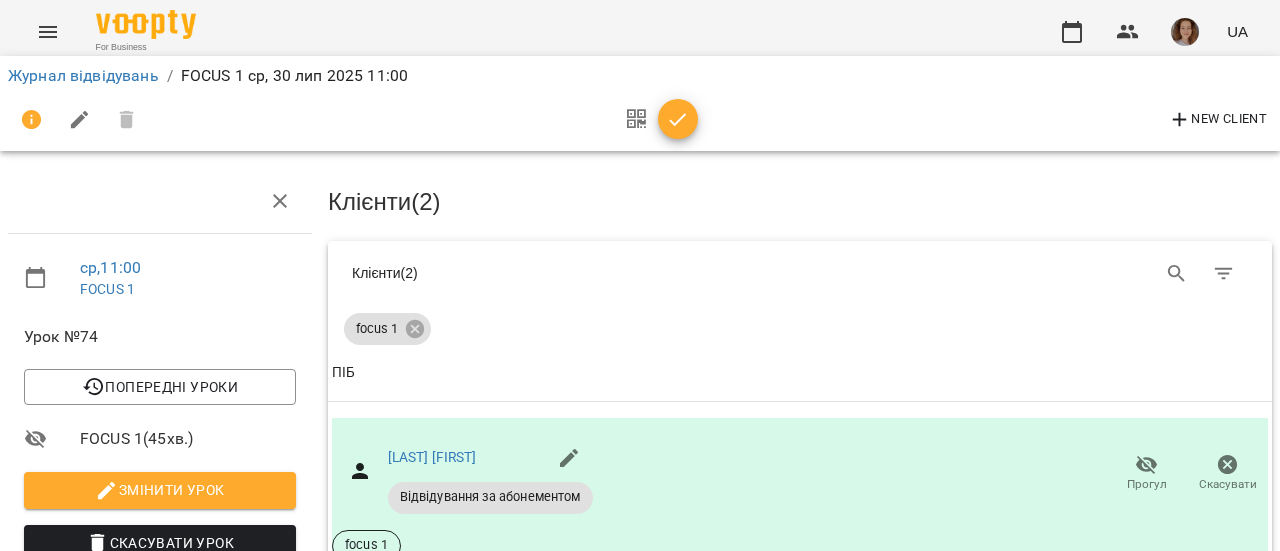 scroll, scrollTop: 238, scrollLeft: 0, axis: vertical 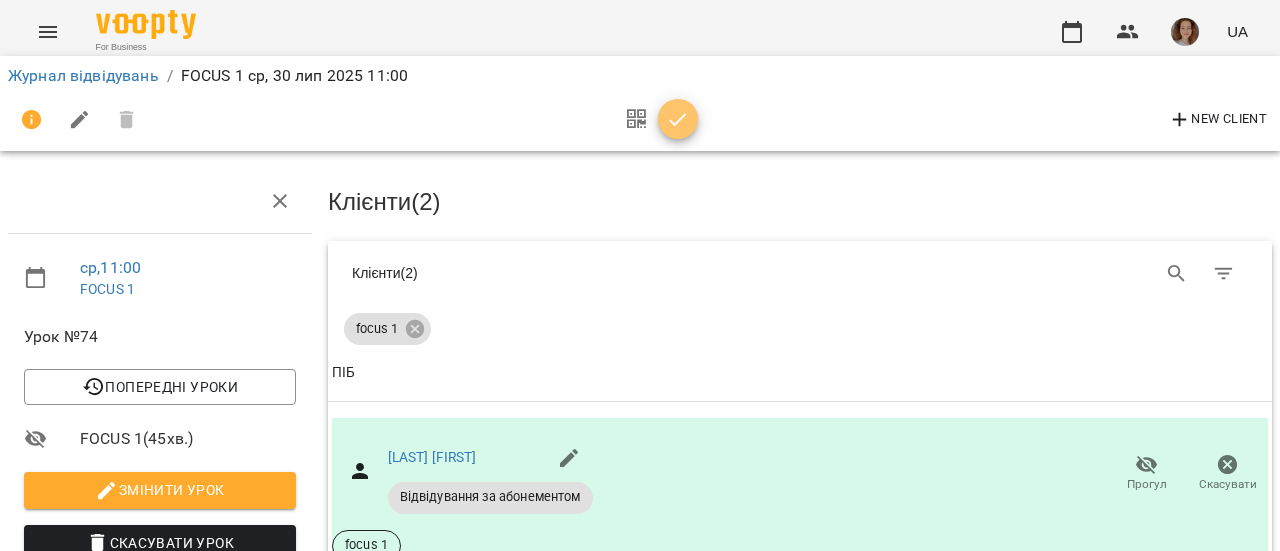 click 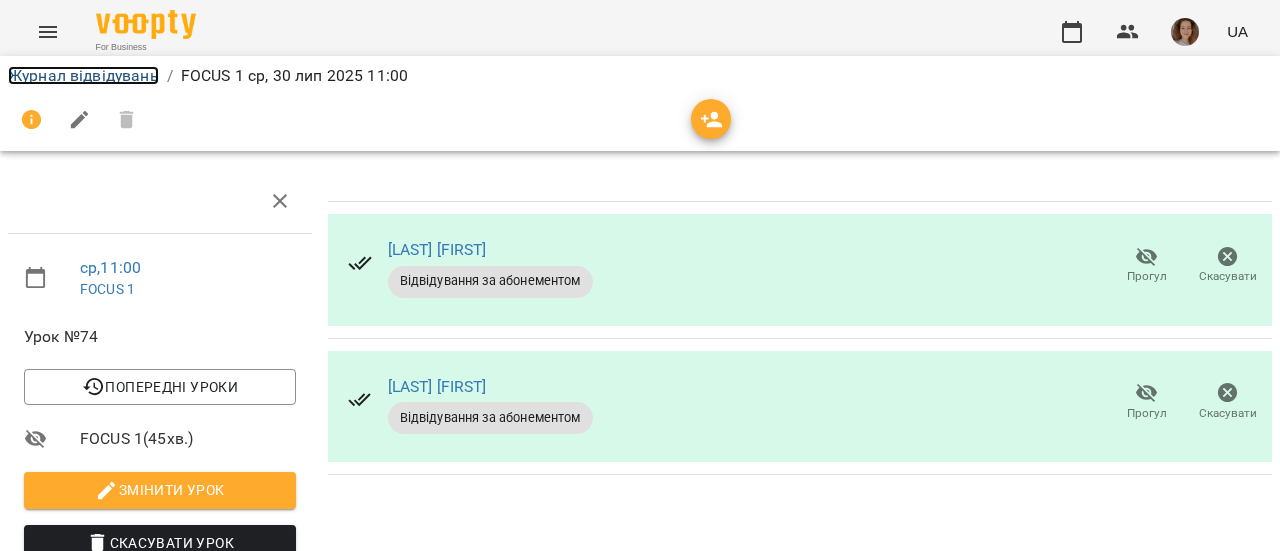 click on "Журнал відвідувань" at bounding box center [83, 75] 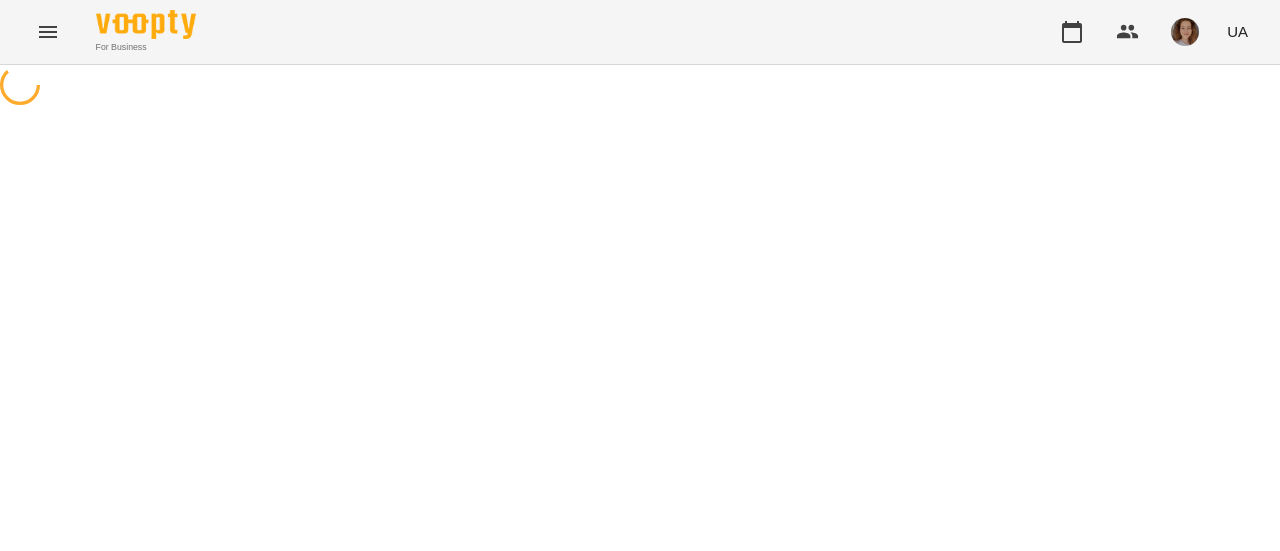 scroll, scrollTop: 0, scrollLeft: 0, axis: both 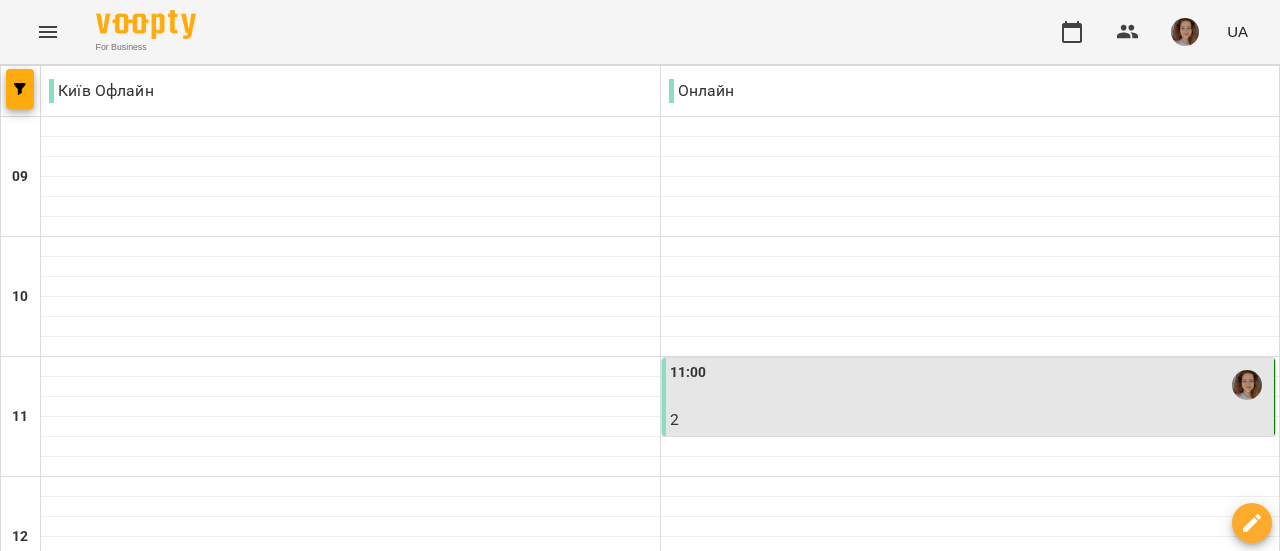 click on "17:00" at bounding box center (970, 1105) 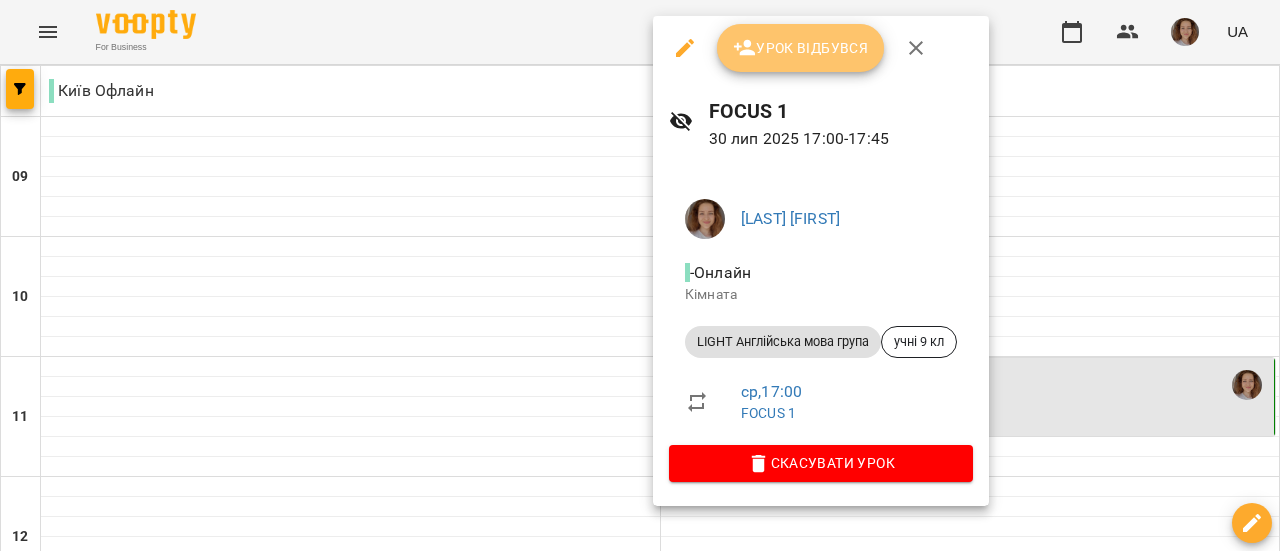 click on "Урок відбувся" at bounding box center [801, 48] 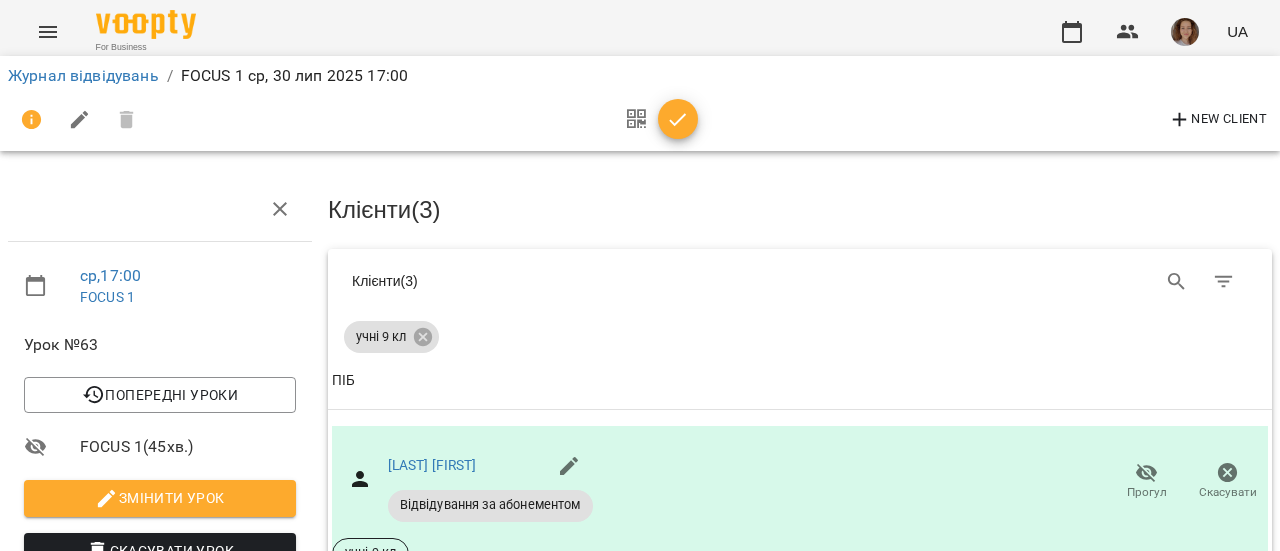 click 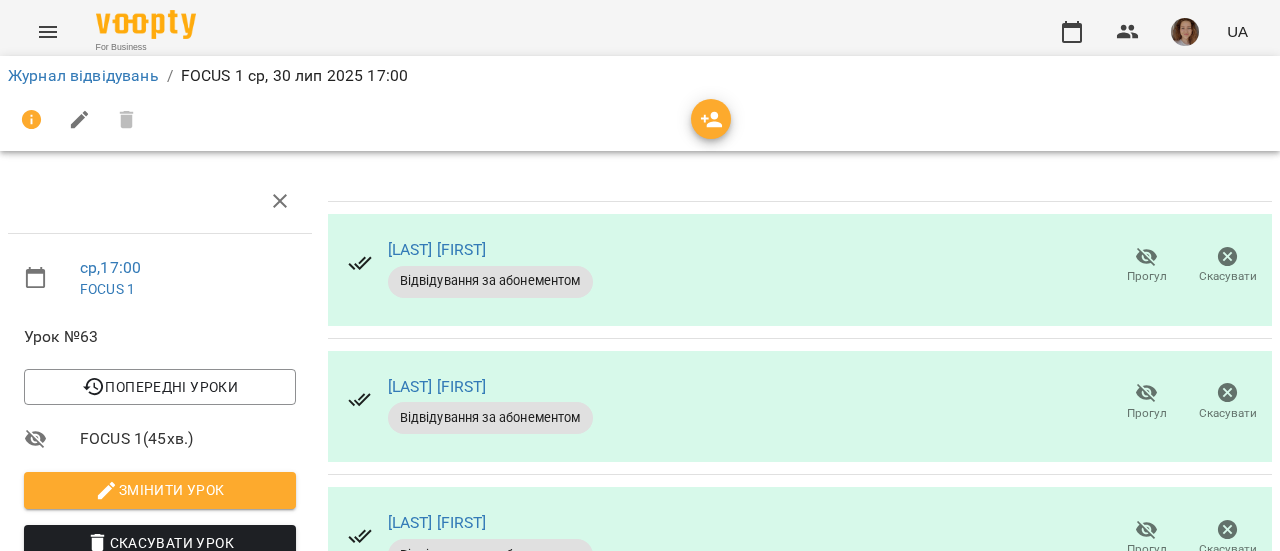 scroll, scrollTop: 110, scrollLeft: 0, axis: vertical 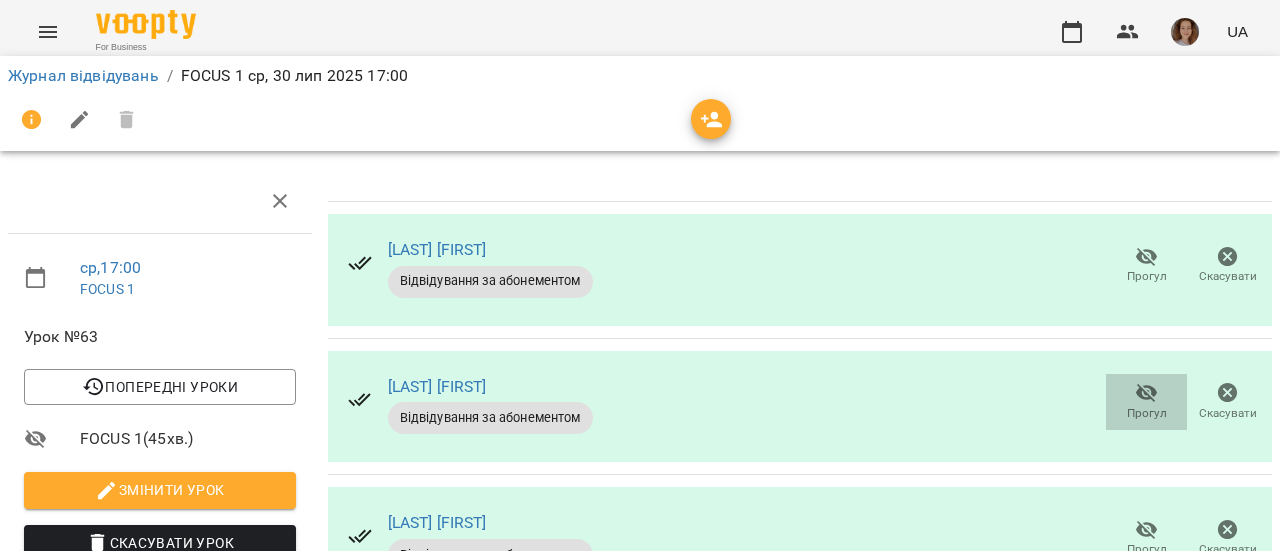click 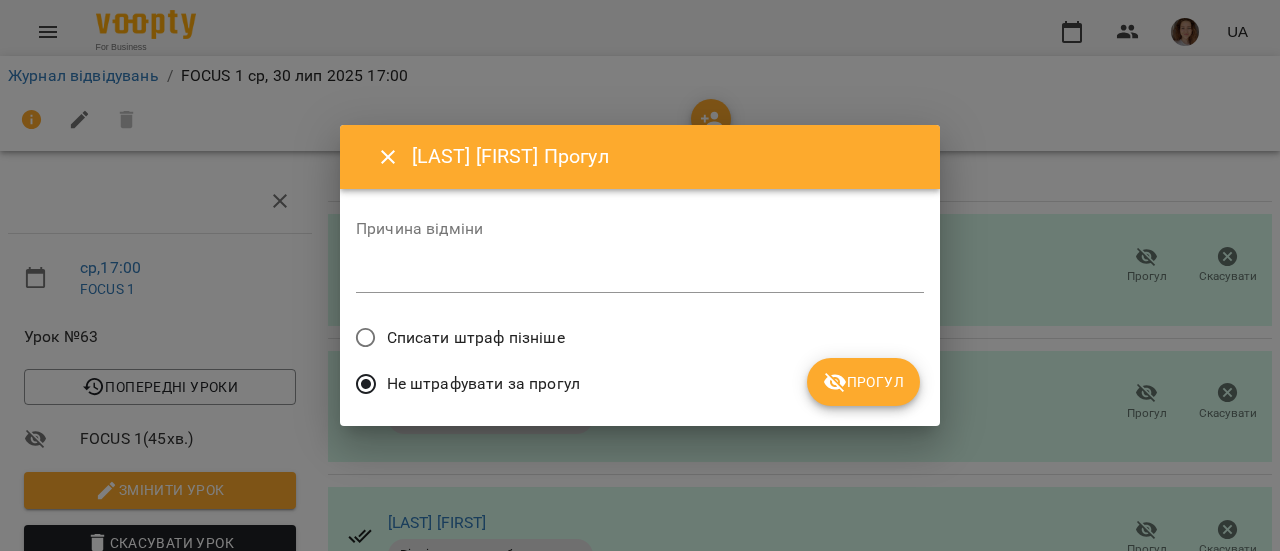 click on "Списати штраф пізніше" at bounding box center (455, 338) 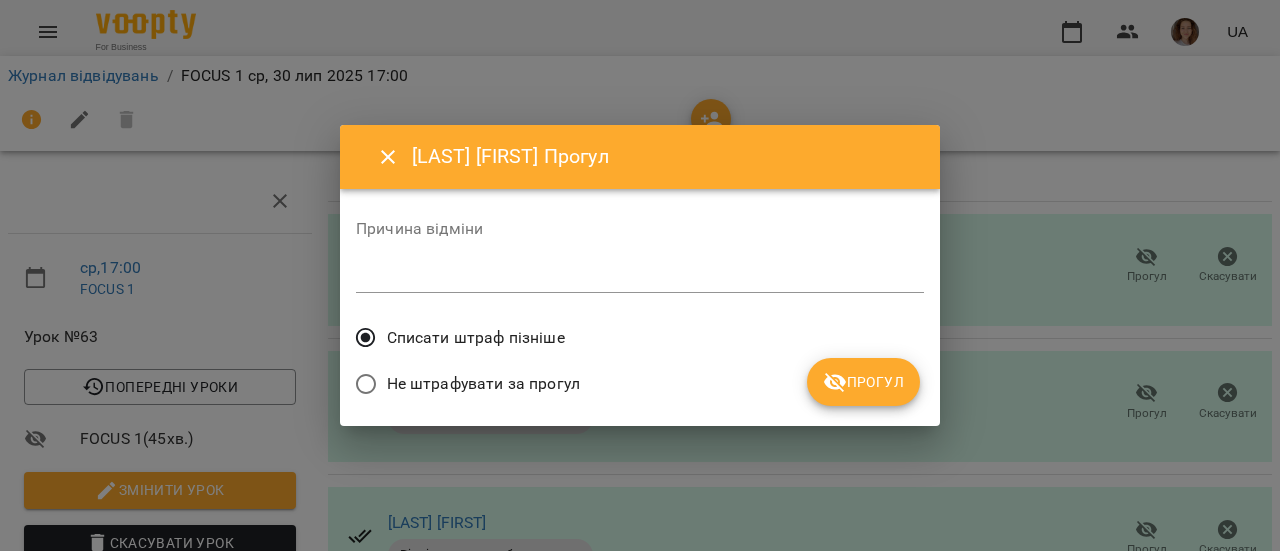 click on "Не штрафувати за прогул" at bounding box center (483, 384) 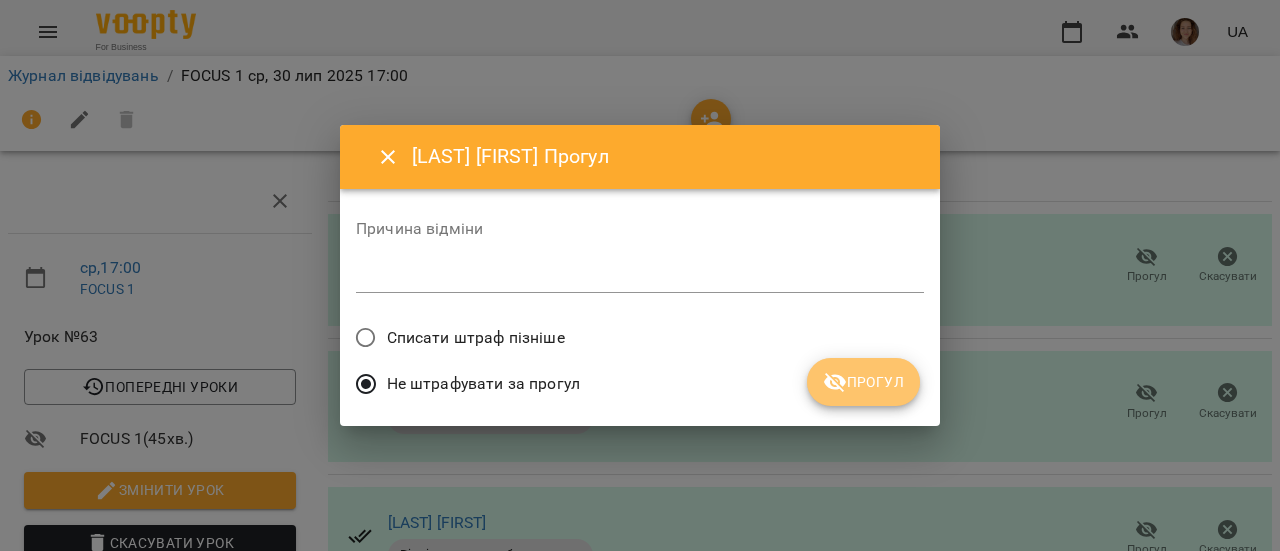 click on "Прогул" at bounding box center (863, 382) 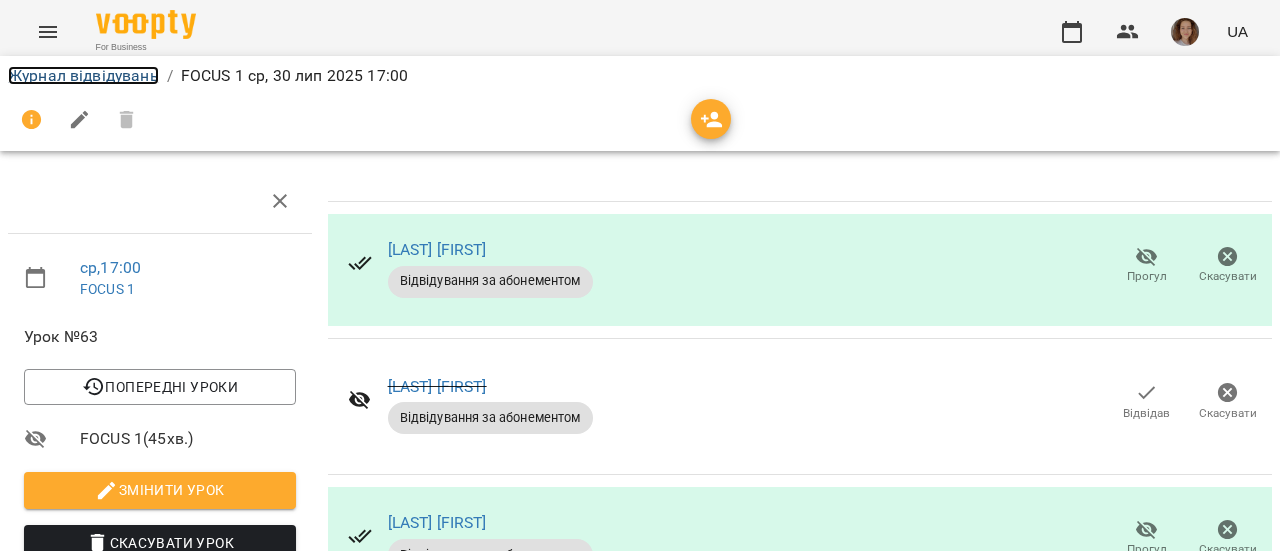 click on "Журнал відвідувань" at bounding box center [83, 75] 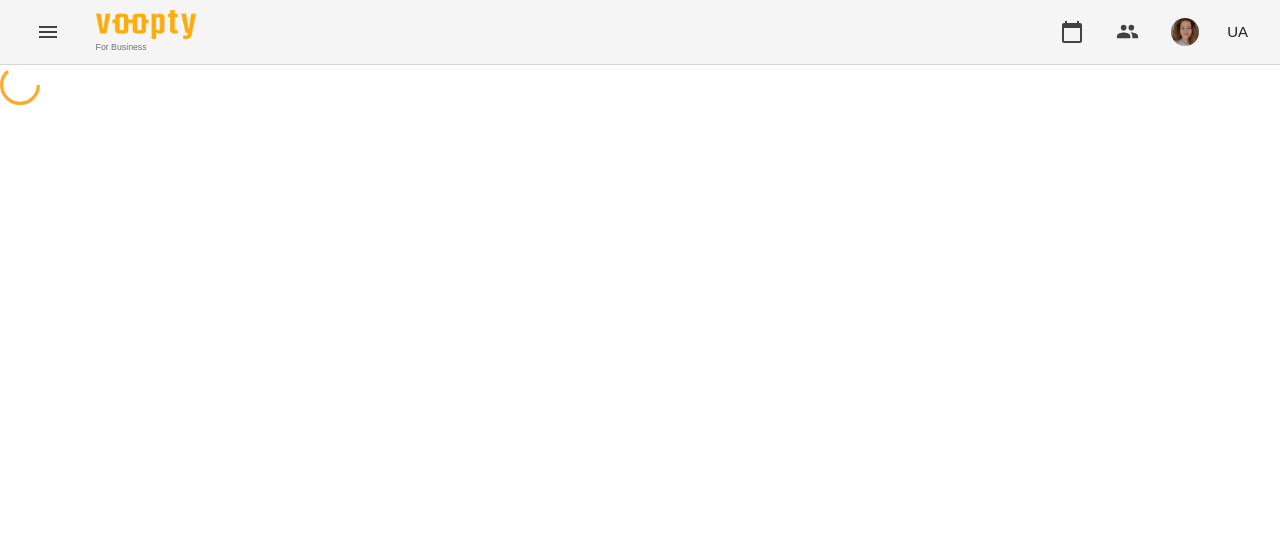 scroll, scrollTop: 0, scrollLeft: 0, axis: both 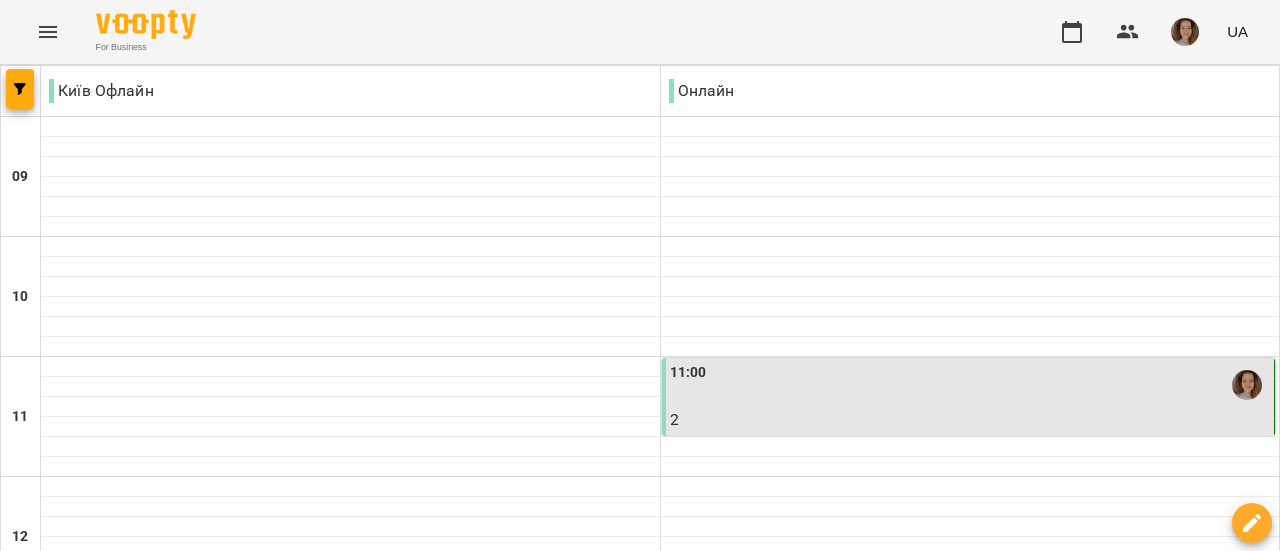 click on "чт" at bounding box center (828, 1583) 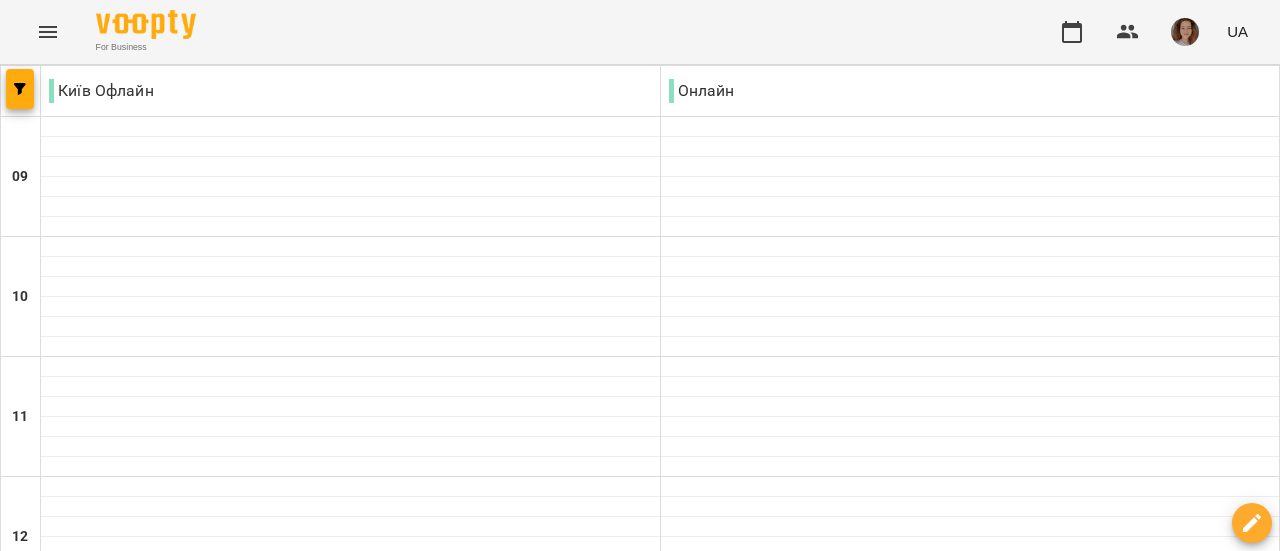 scroll, scrollTop: 1138, scrollLeft: 0, axis: vertical 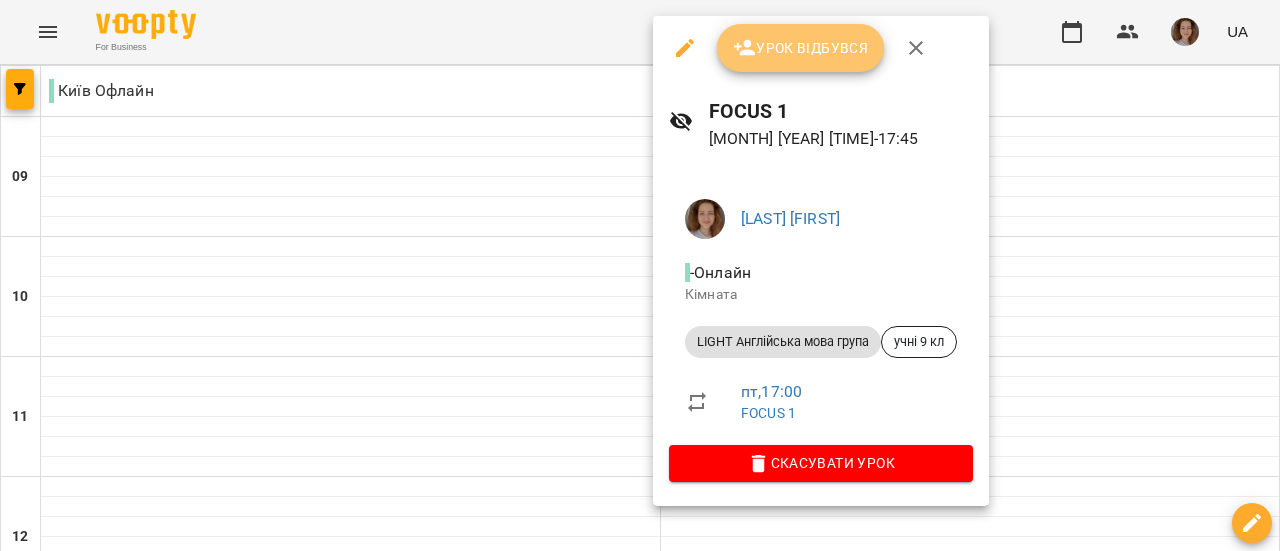 click on "Урок відбувся" at bounding box center [801, 48] 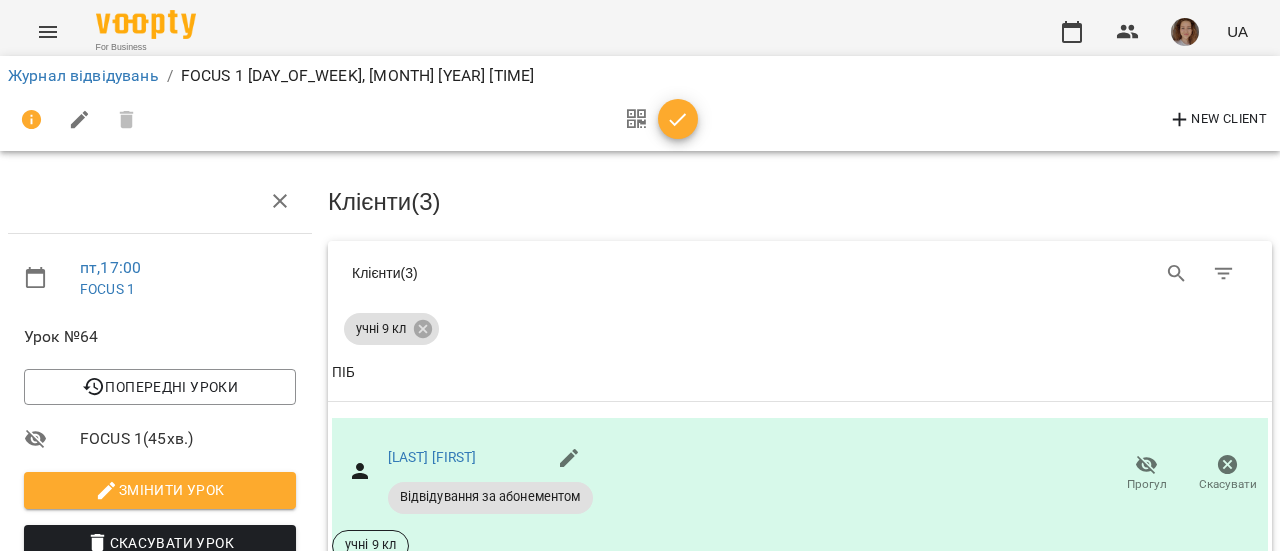 scroll, scrollTop: 341, scrollLeft: 0, axis: vertical 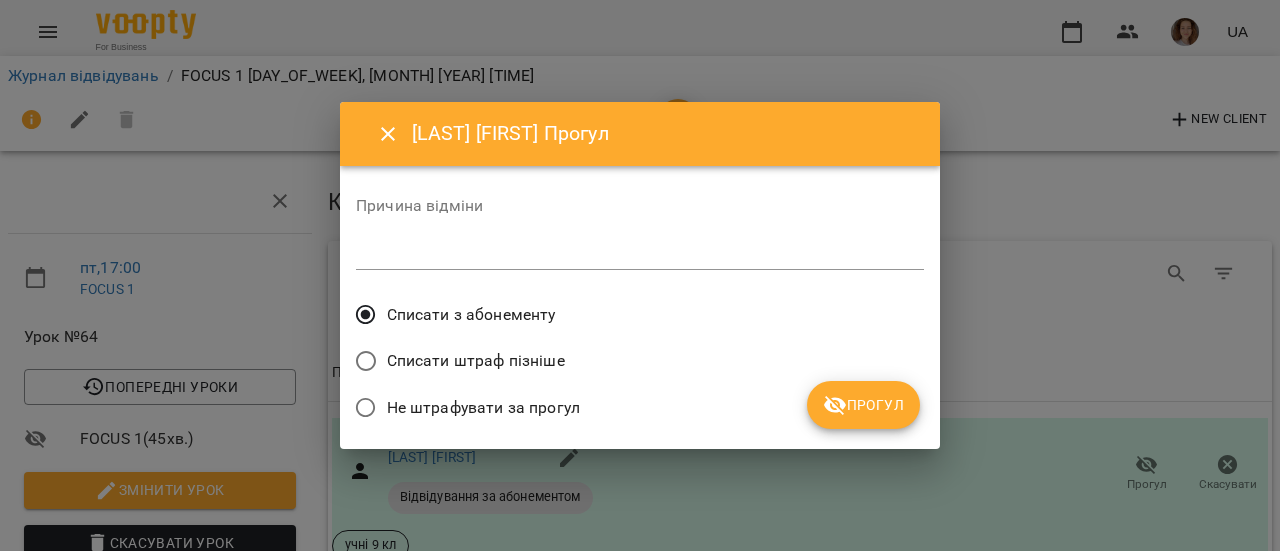 click on "Списати штраф пізніше" at bounding box center (640, 363) 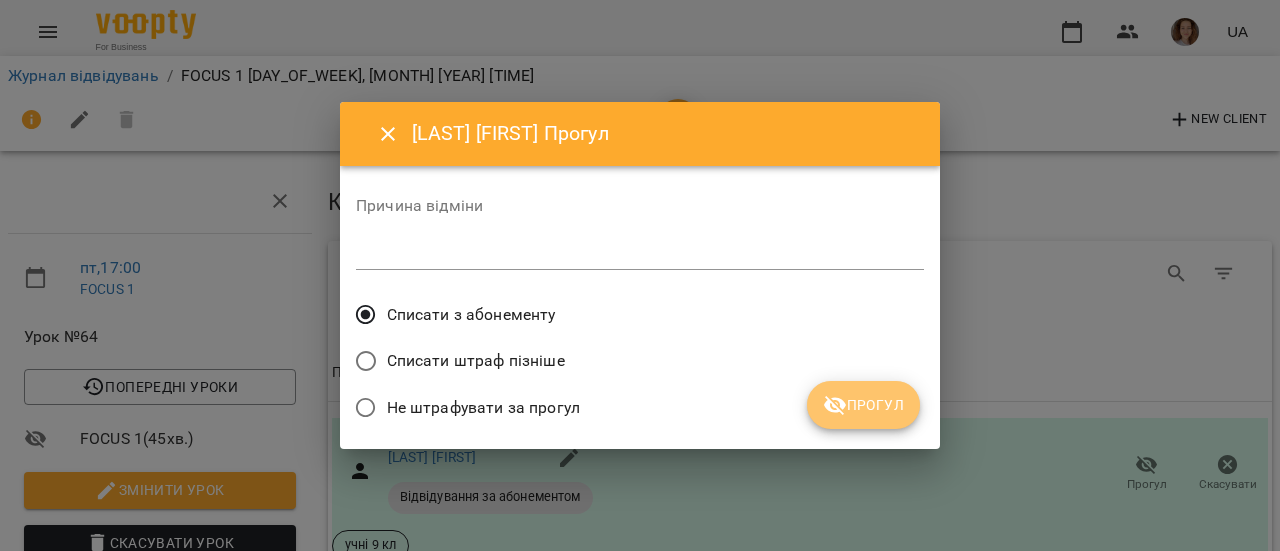 click on "Прогул" at bounding box center (863, 405) 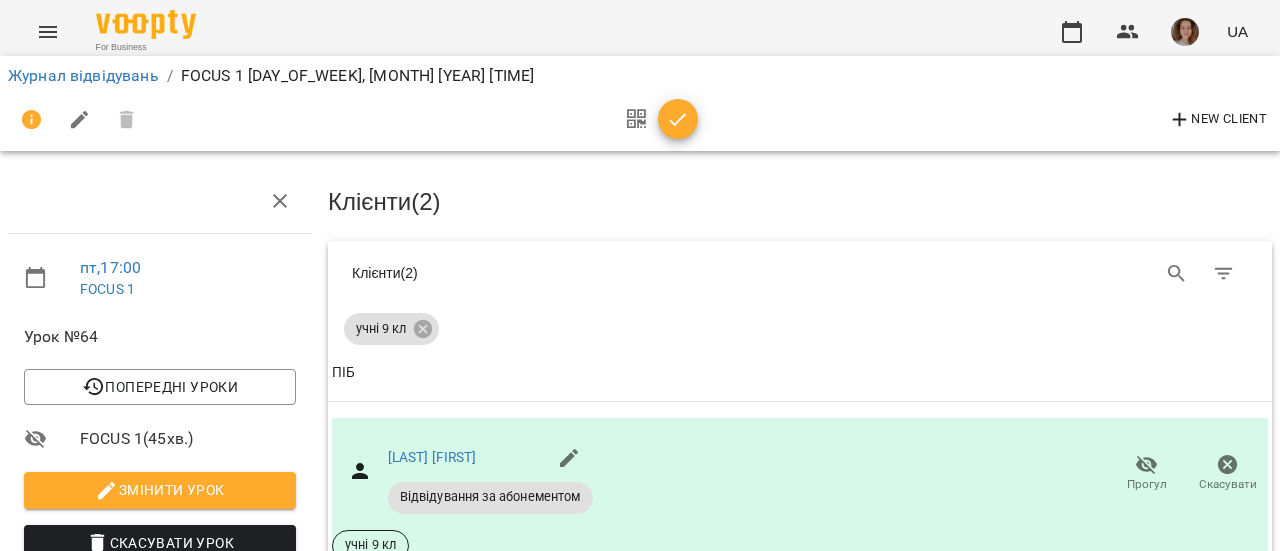 scroll, scrollTop: 0, scrollLeft: 0, axis: both 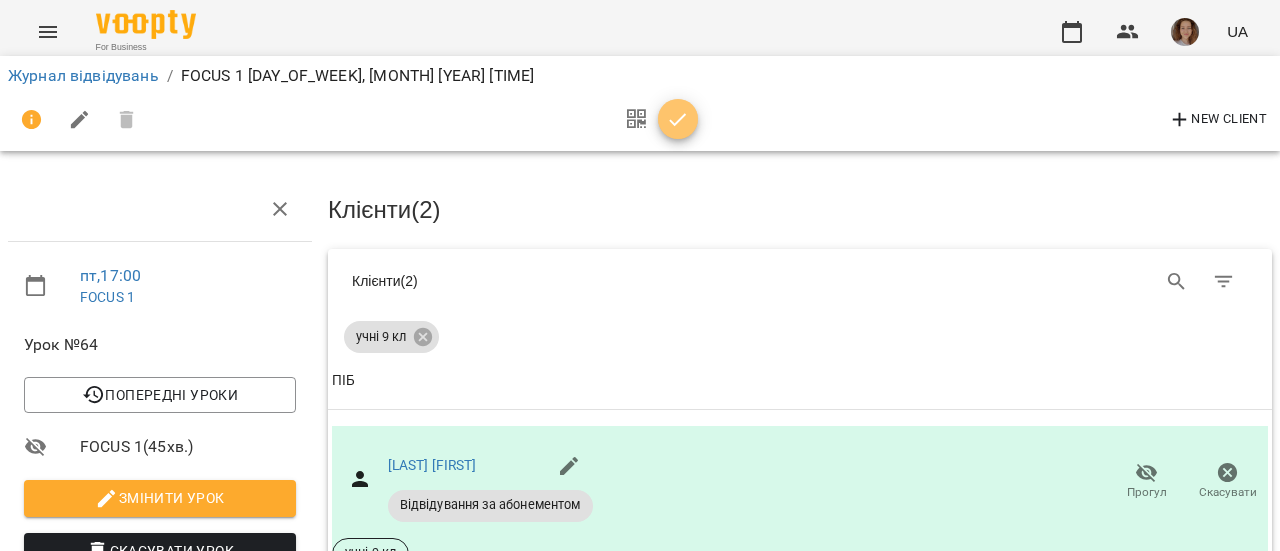 click 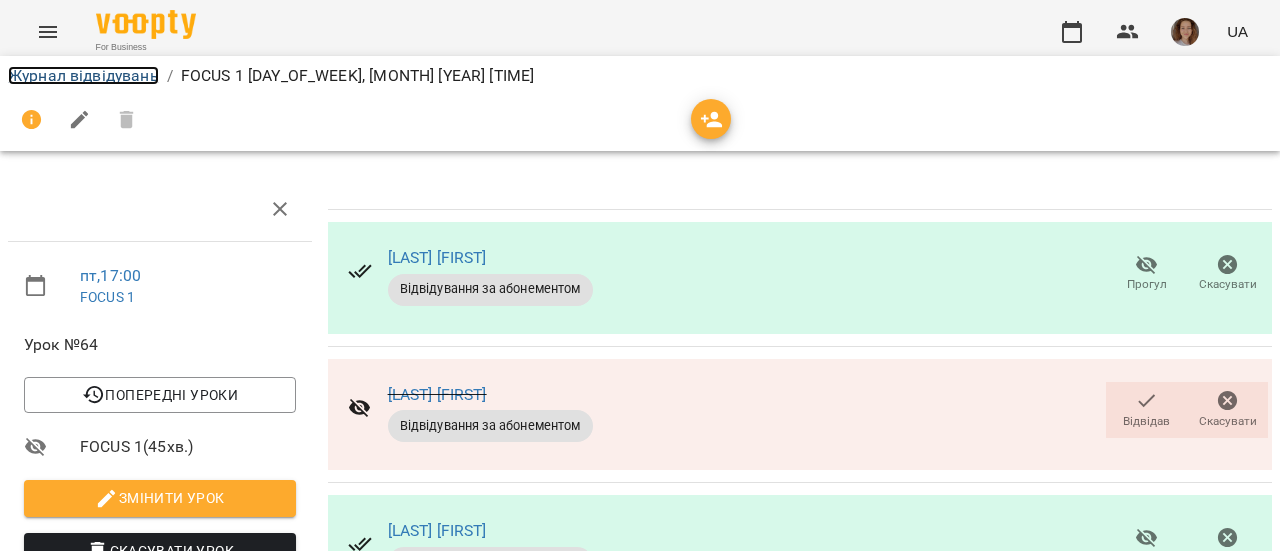 click on "Журнал відвідувань" at bounding box center [83, 75] 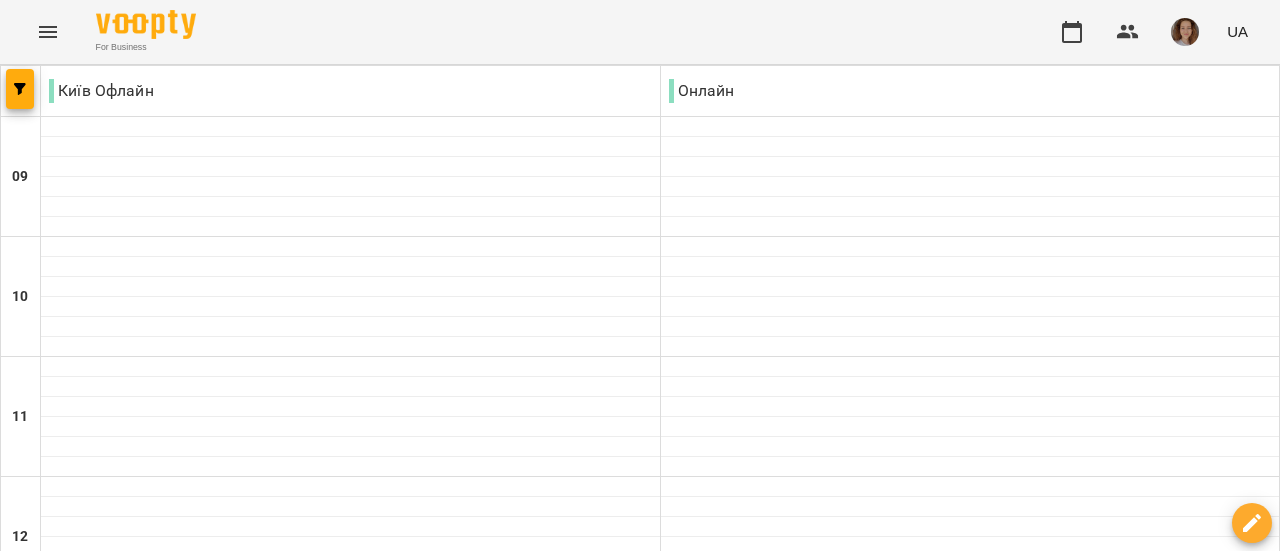 scroll, scrollTop: 443, scrollLeft: 0, axis: vertical 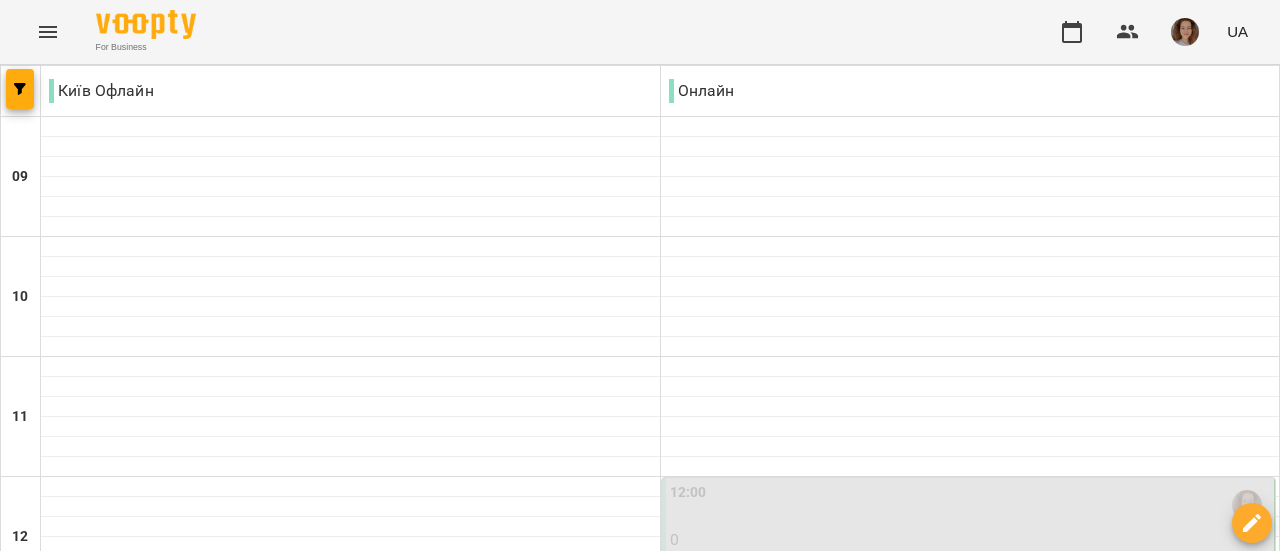 click on "12:00" at bounding box center [970, 505] 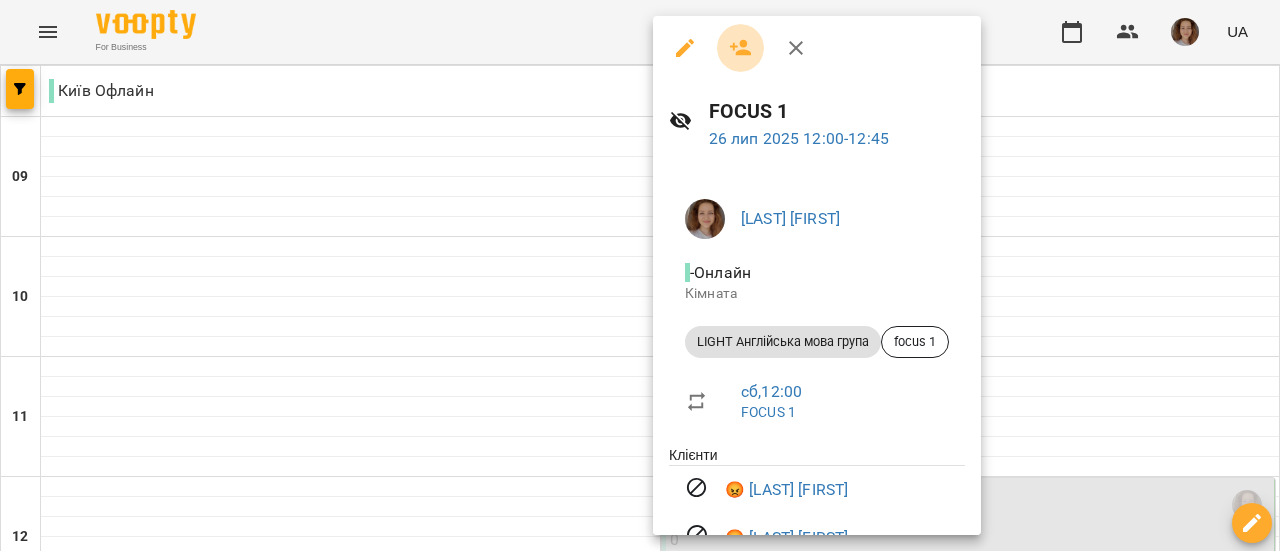click 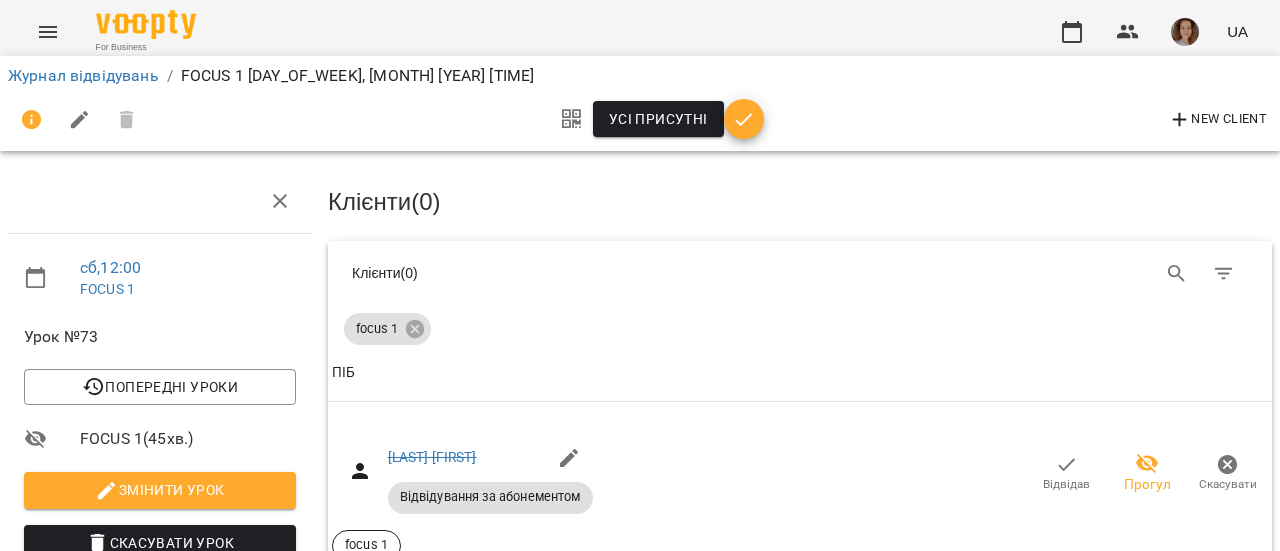 scroll, scrollTop: 76, scrollLeft: 0, axis: vertical 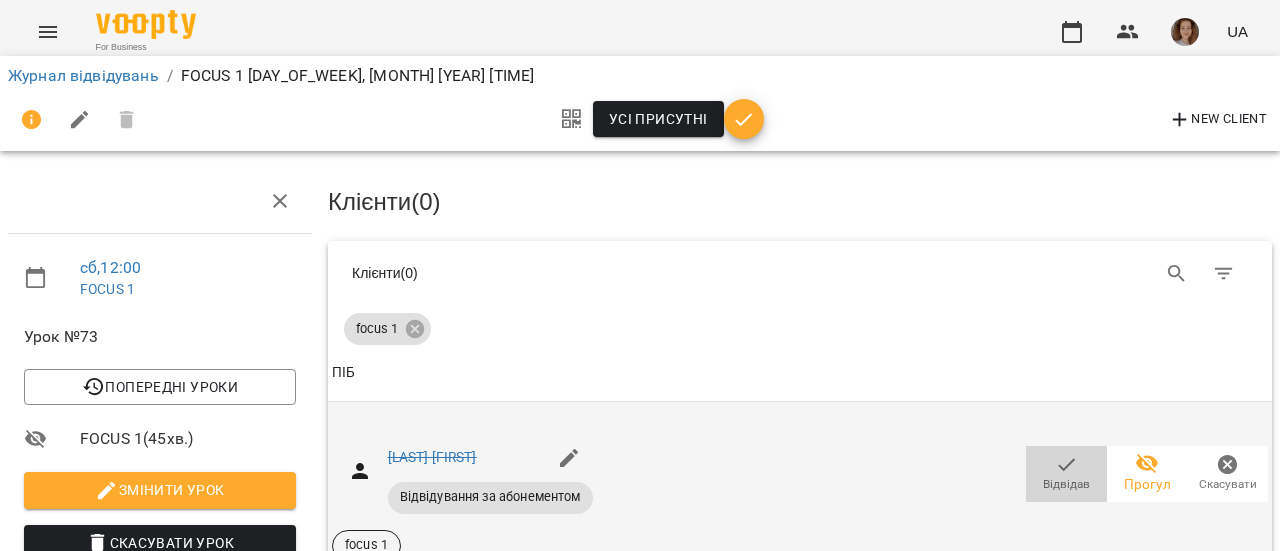 click on "Відвідав" at bounding box center [1066, 473] 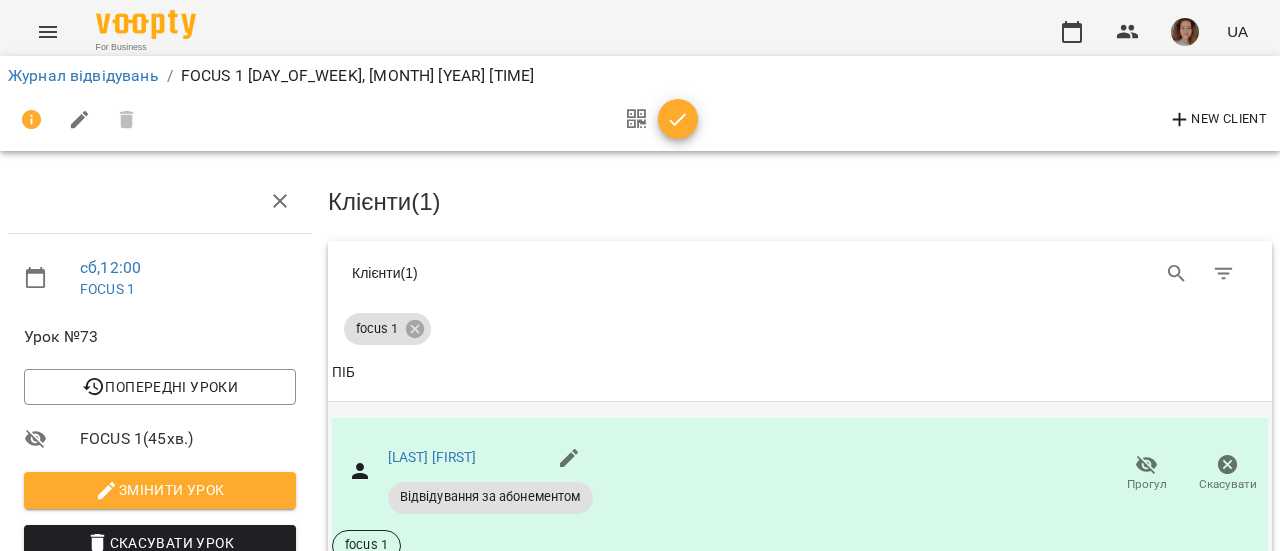 scroll, scrollTop: 327, scrollLeft: 0, axis: vertical 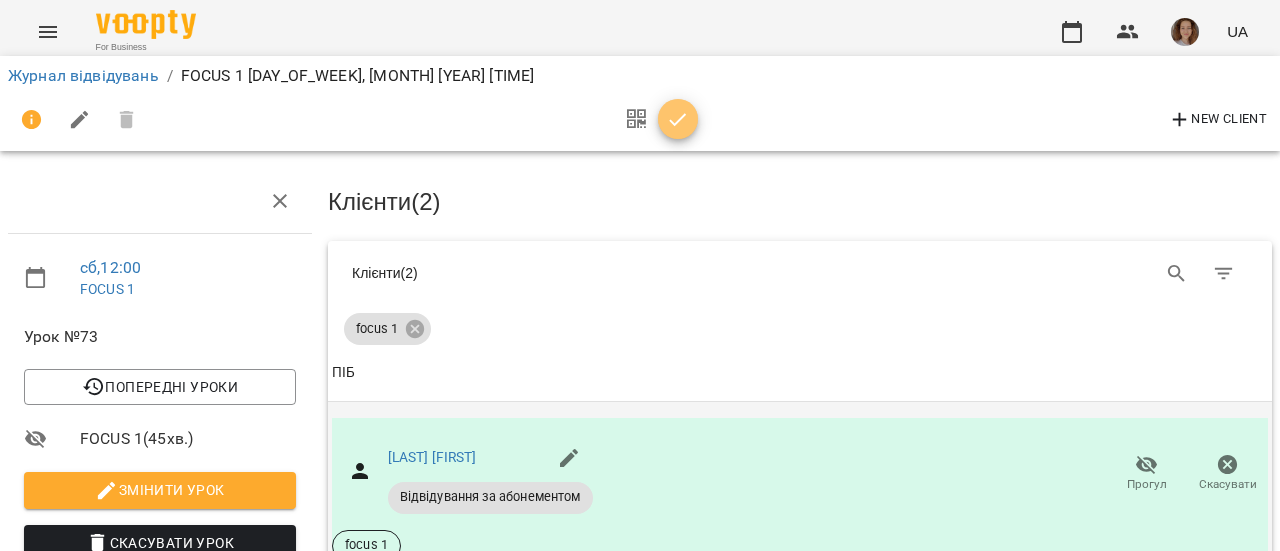 click 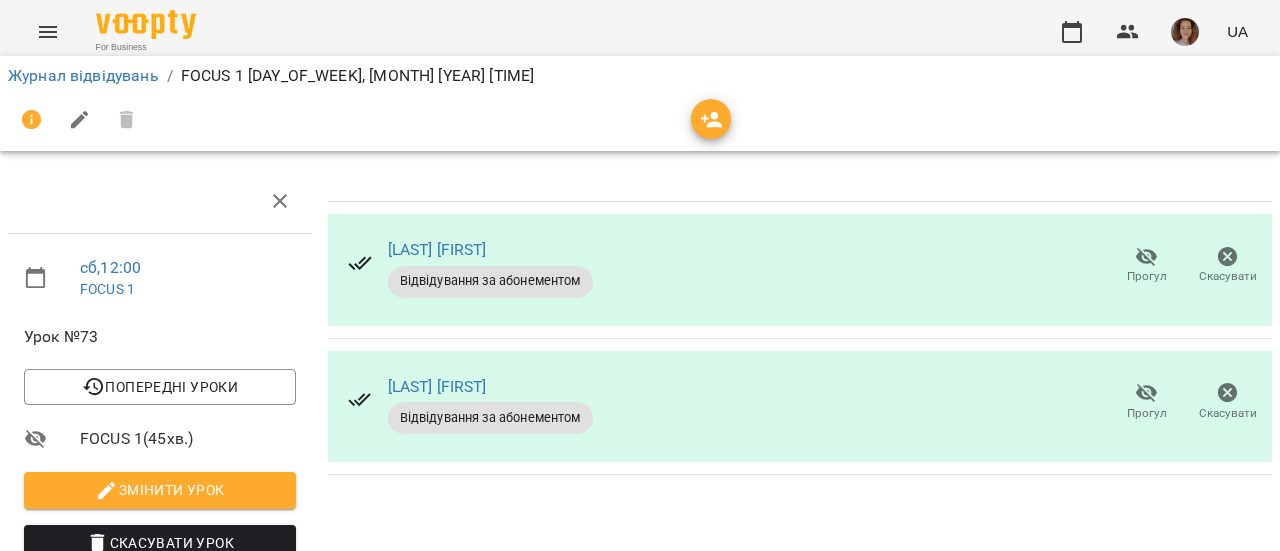 scroll, scrollTop: 0, scrollLeft: 8, axis: horizontal 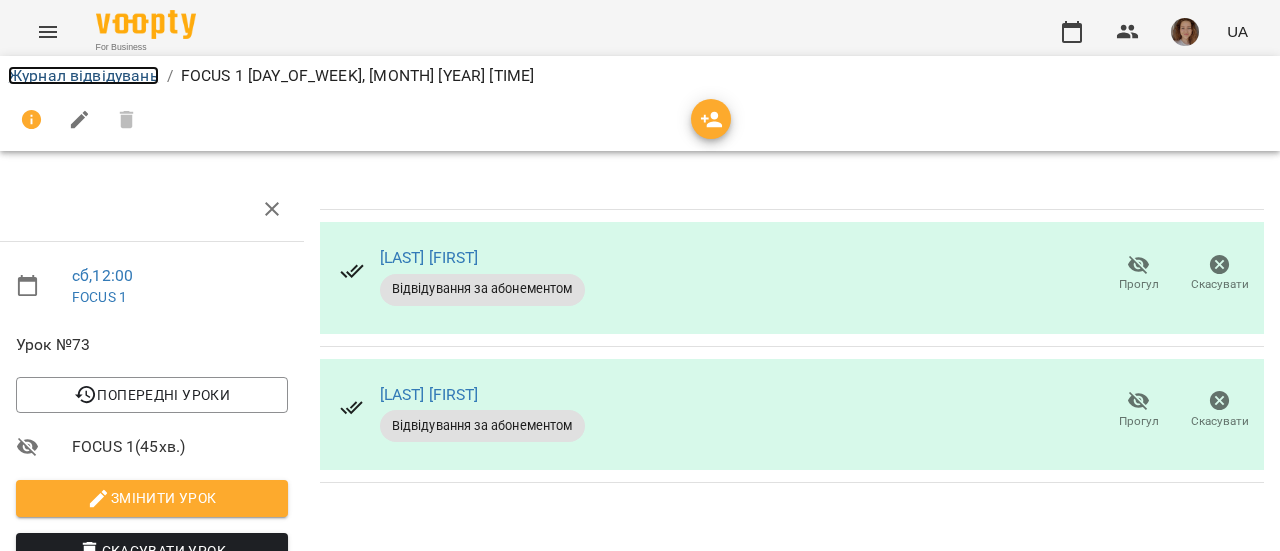 click on "Журнал відвідувань" at bounding box center (83, 75) 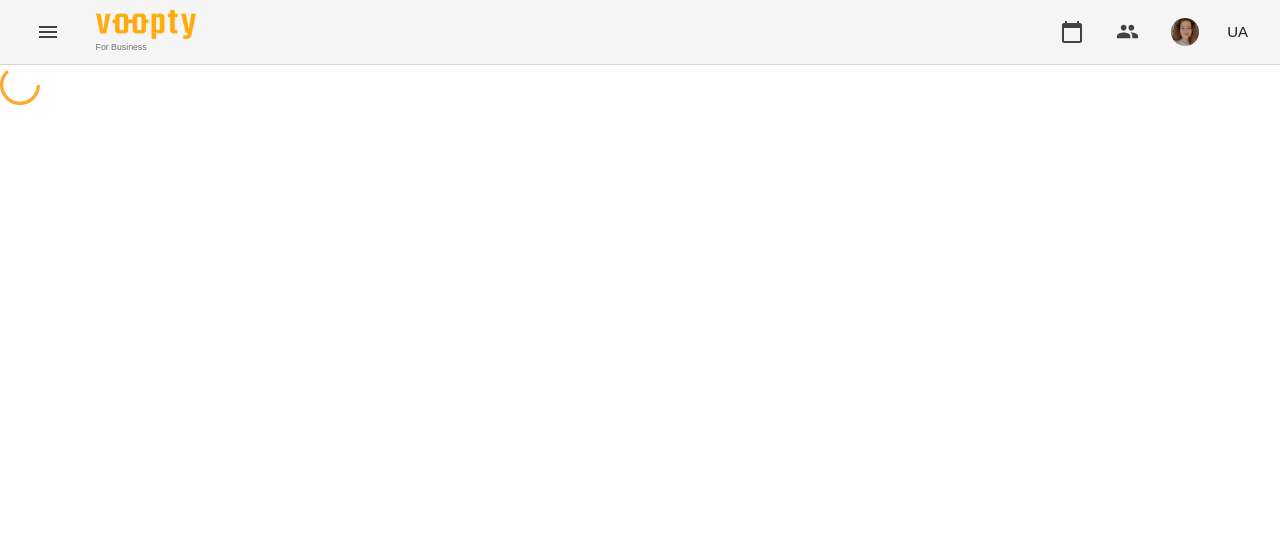 scroll, scrollTop: 0, scrollLeft: 0, axis: both 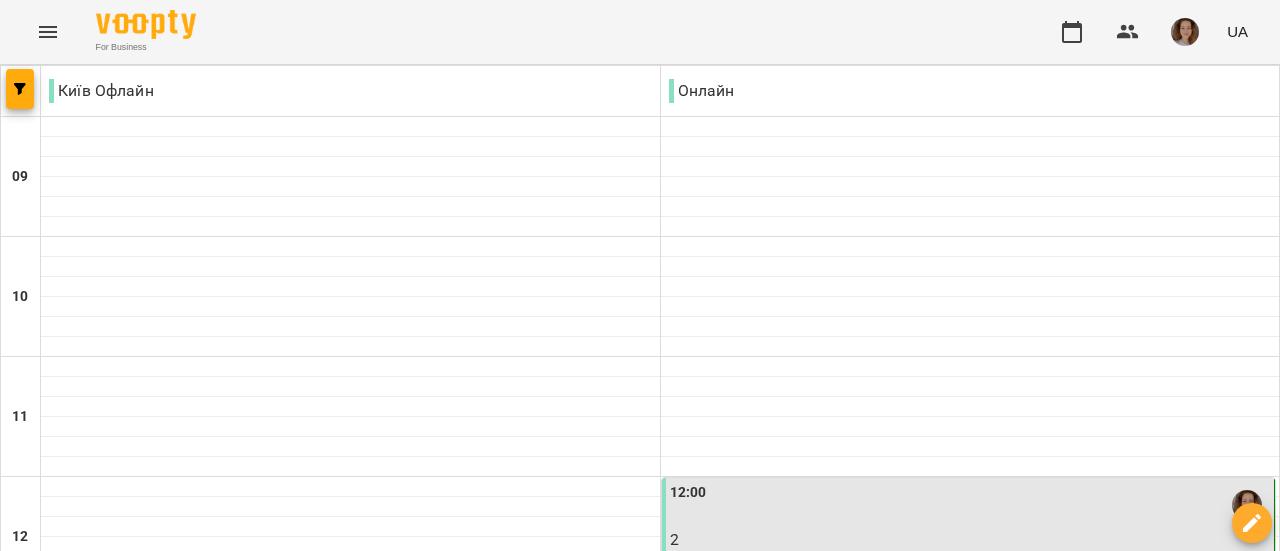 click at bounding box center [739, 1648] 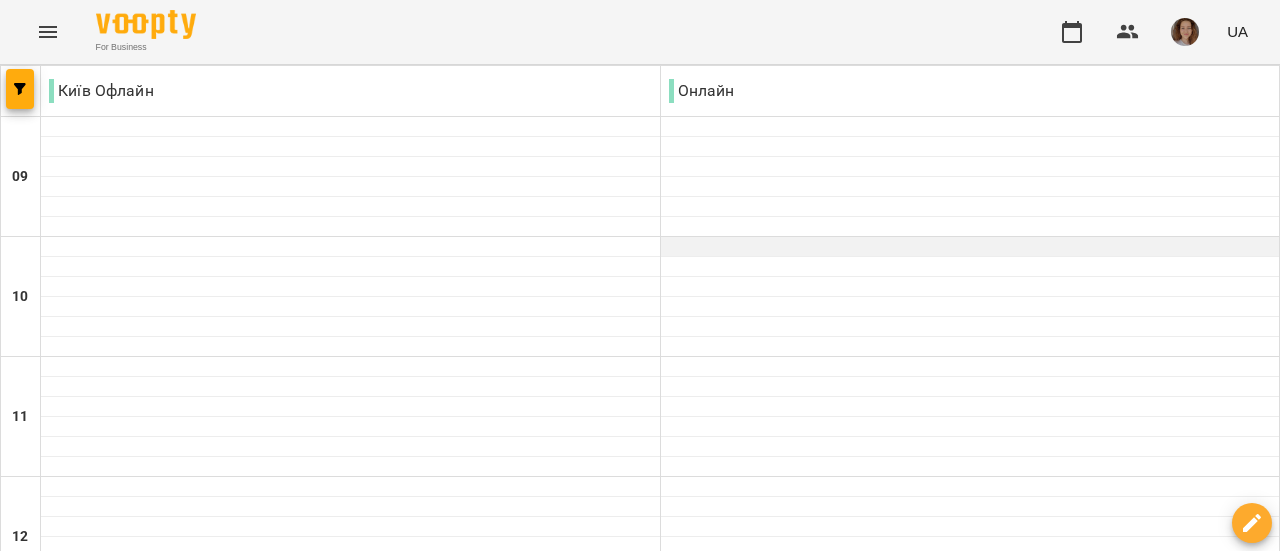 scroll, scrollTop: 79, scrollLeft: 0, axis: vertical 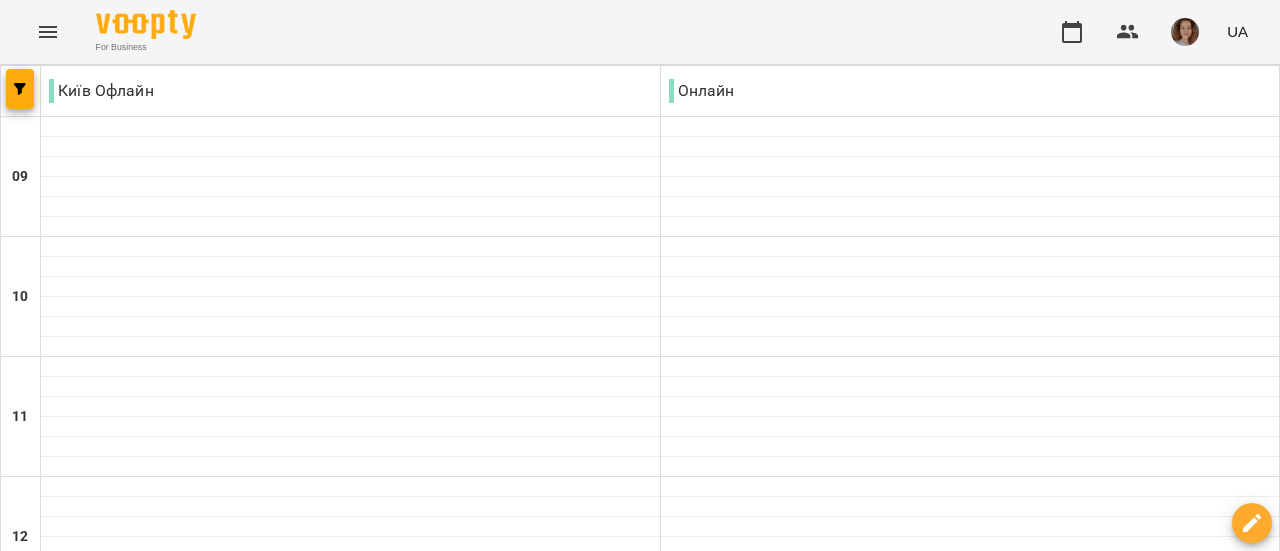 click on "01 серп" at bounding box center [1033, 1602] 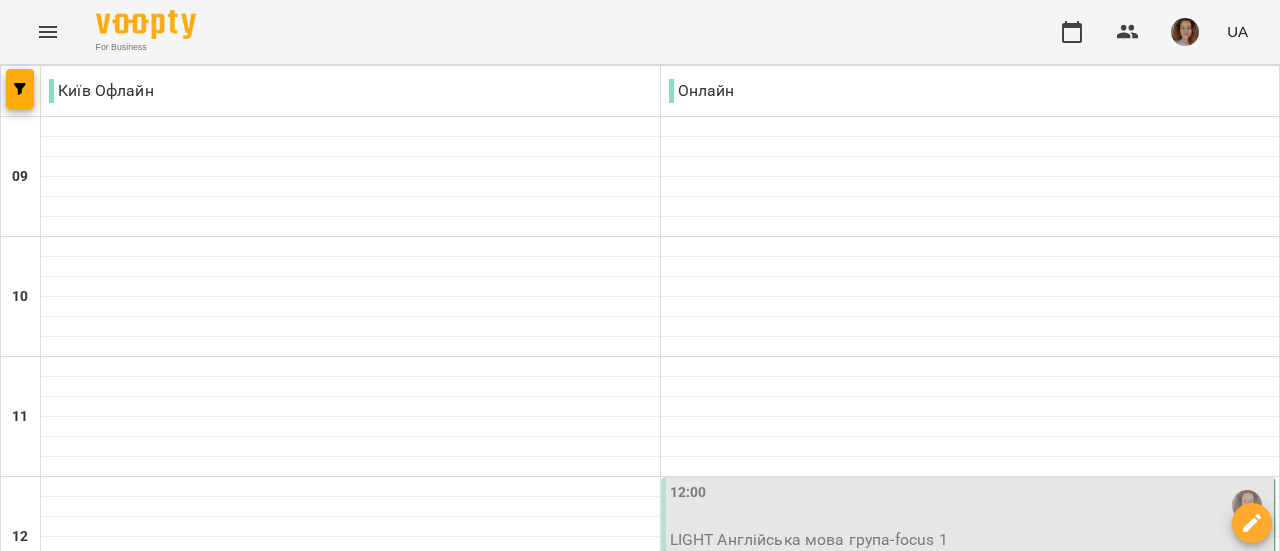 scroll, scrollTop: 291, scrollLeft: 0, axis: vertical 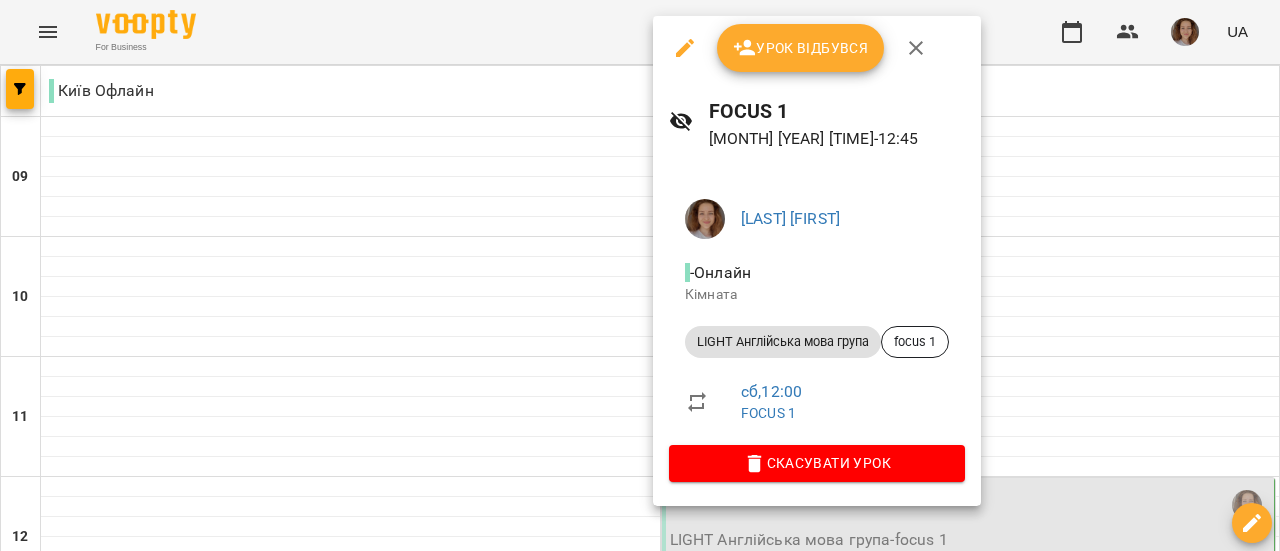click on "Урок відбувся" at bounding box center (801, 48) 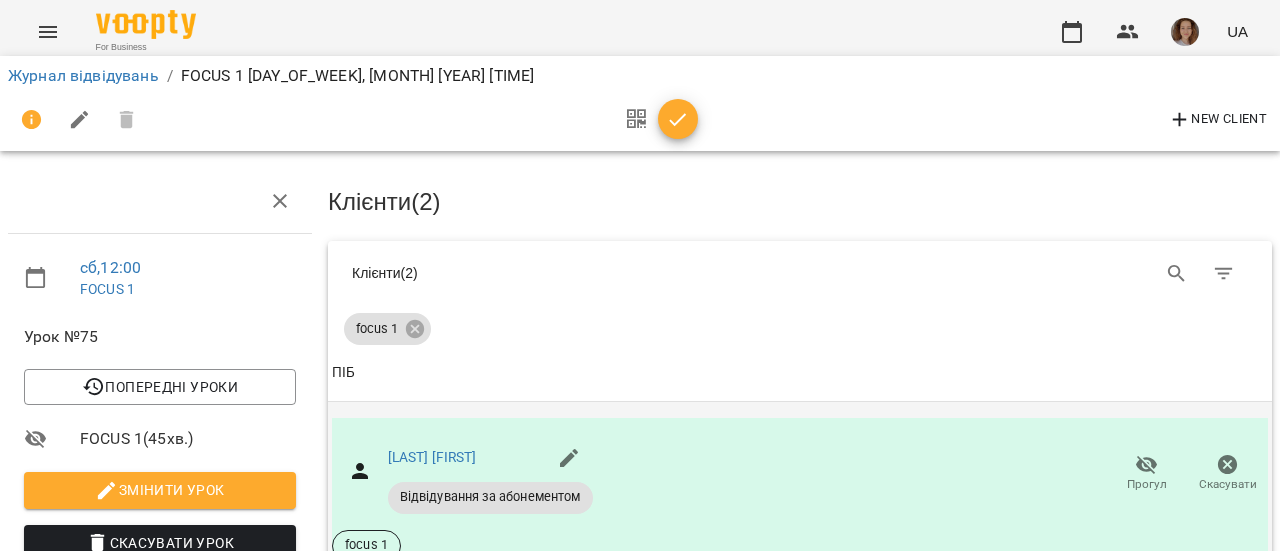 scroll, scrollTop: 270, scrollLeft: 0, axis: vertical 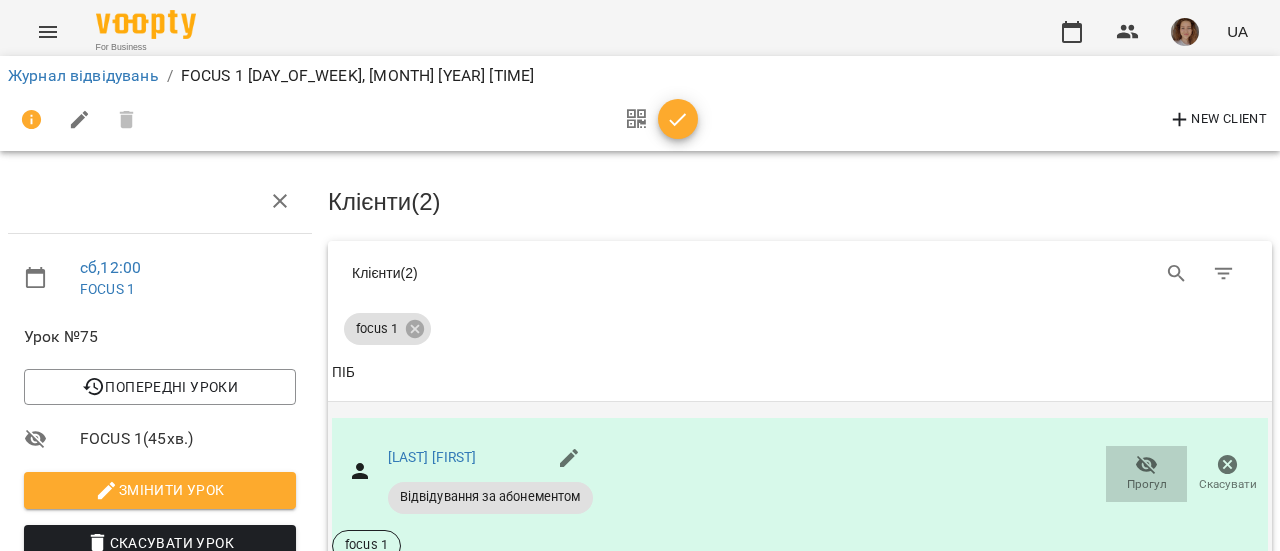 click on "Прогул" at bounding box center [1146, 473] 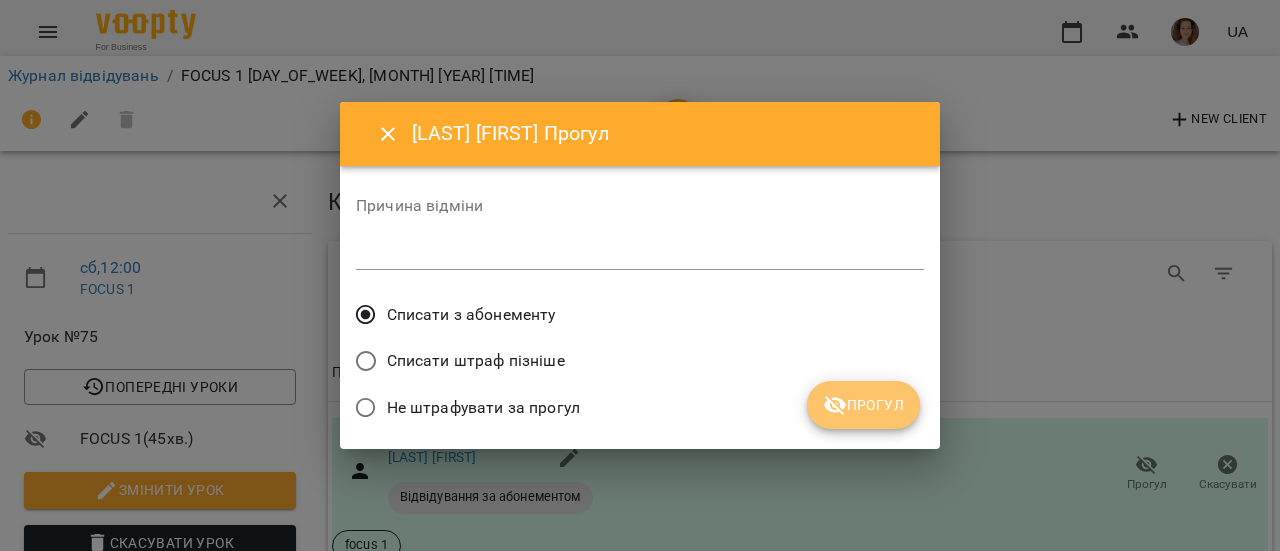 click on "Прогул" at bounding box center [863, 405] 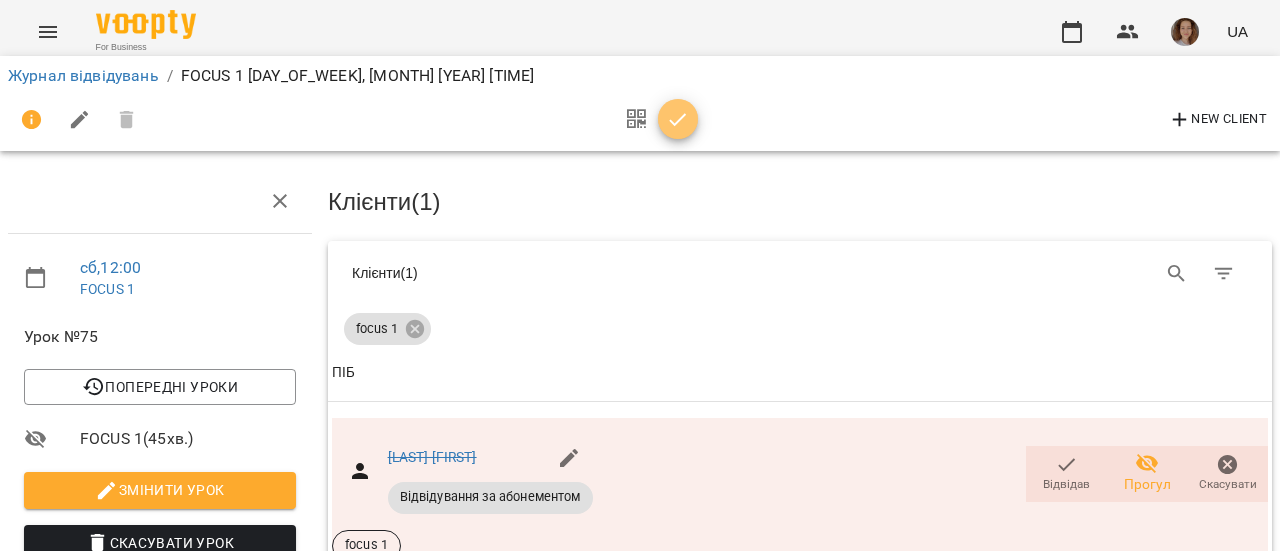 click 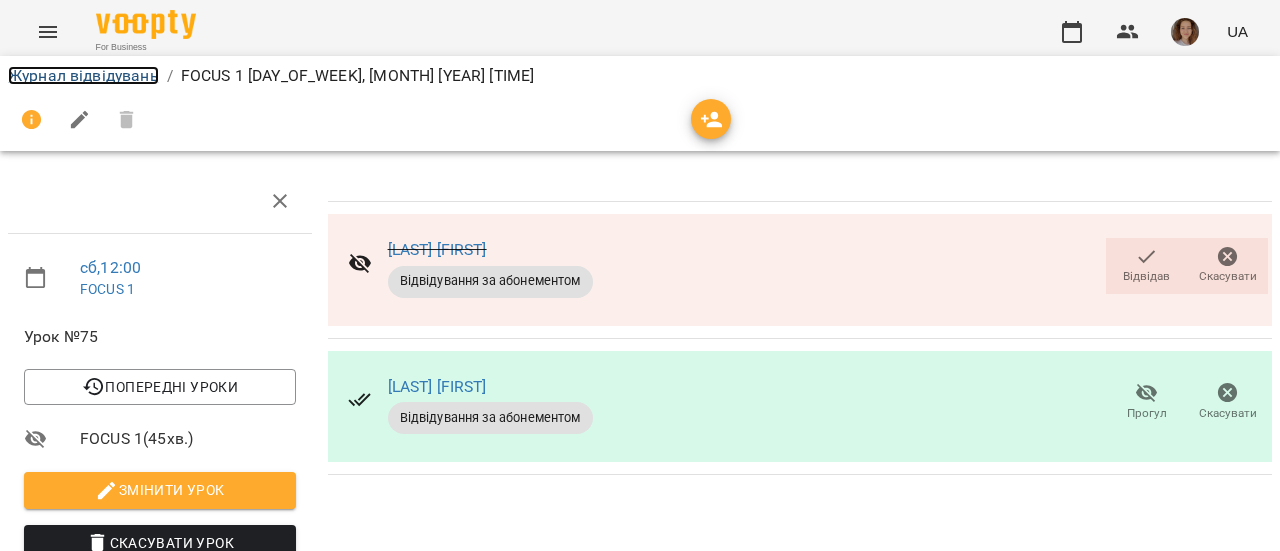 click on "Журнал відвідувань" at bounding box center (83, 75) 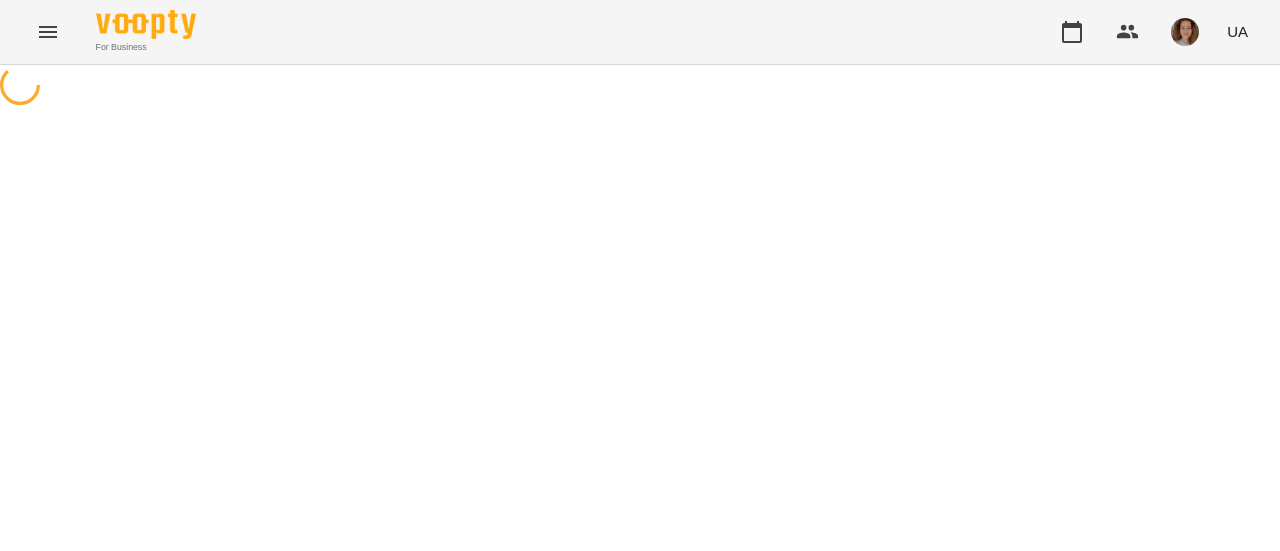 scroll, scrollTop: 0, scrollLeft: 0, axis: both 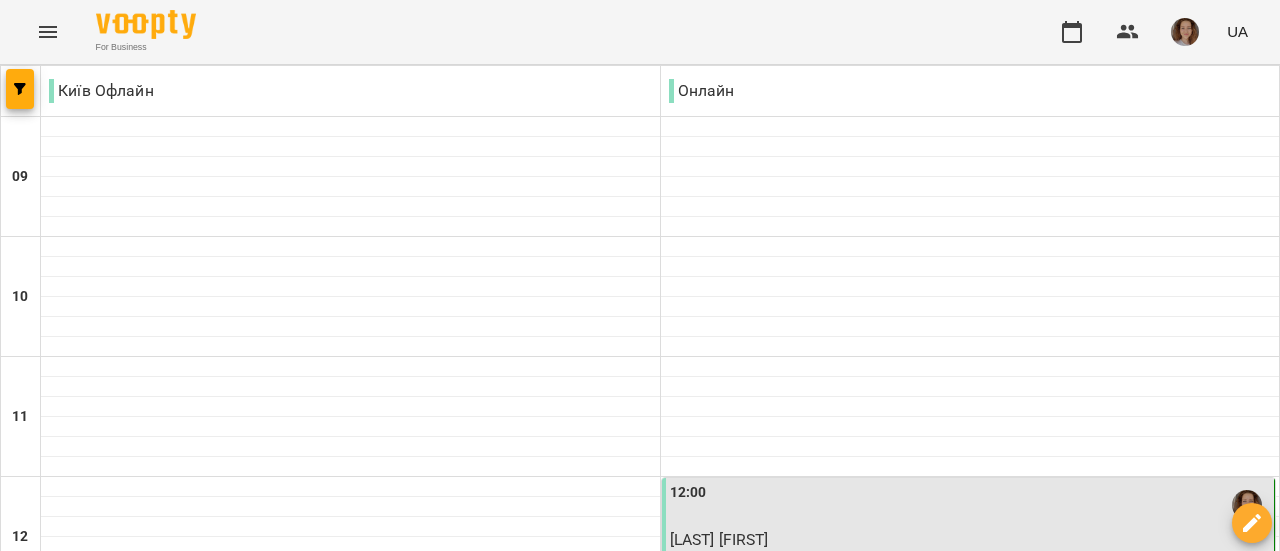 click on "13:00" at bounding box center [970, 625] 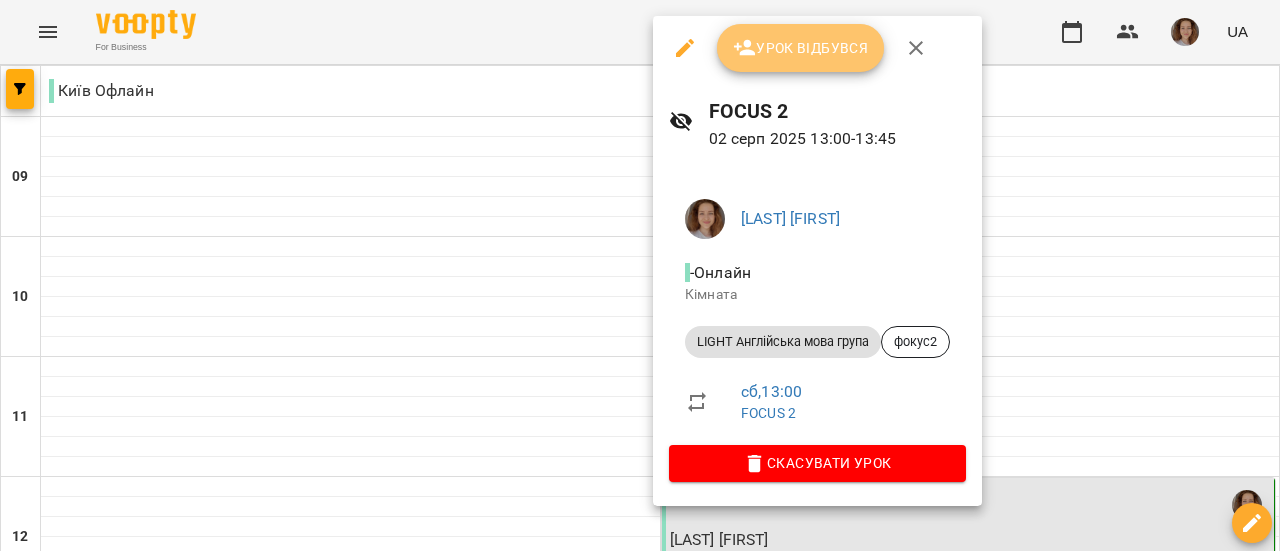 click on "Урок відбувся" at bounding box center (801, 48) 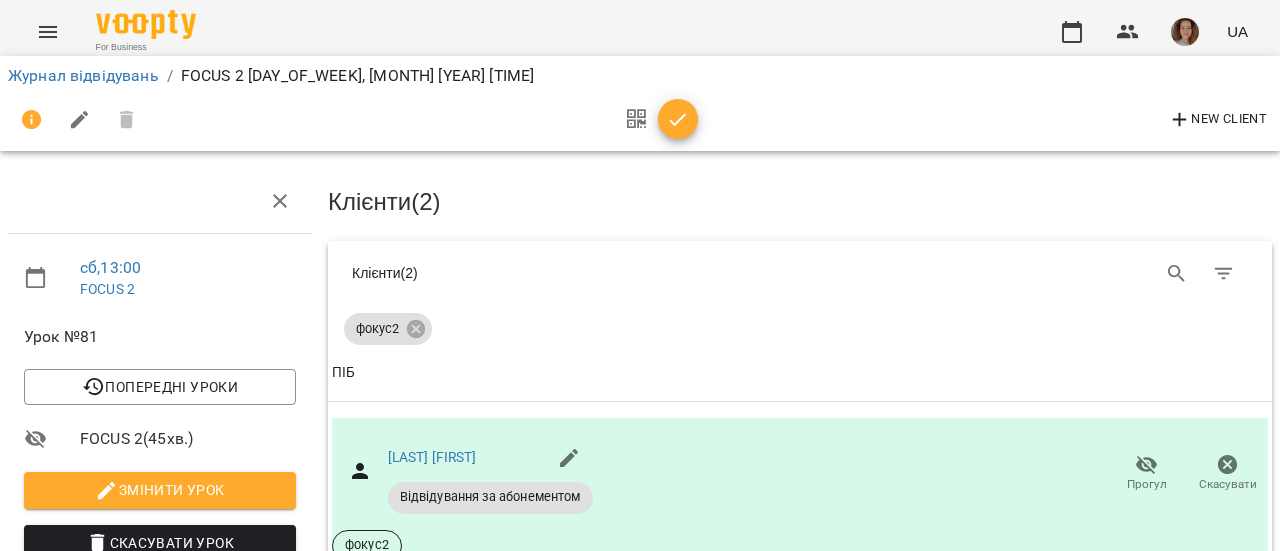 scroll, scrollTop: 251, scrollLeft: 0, axis: vertical 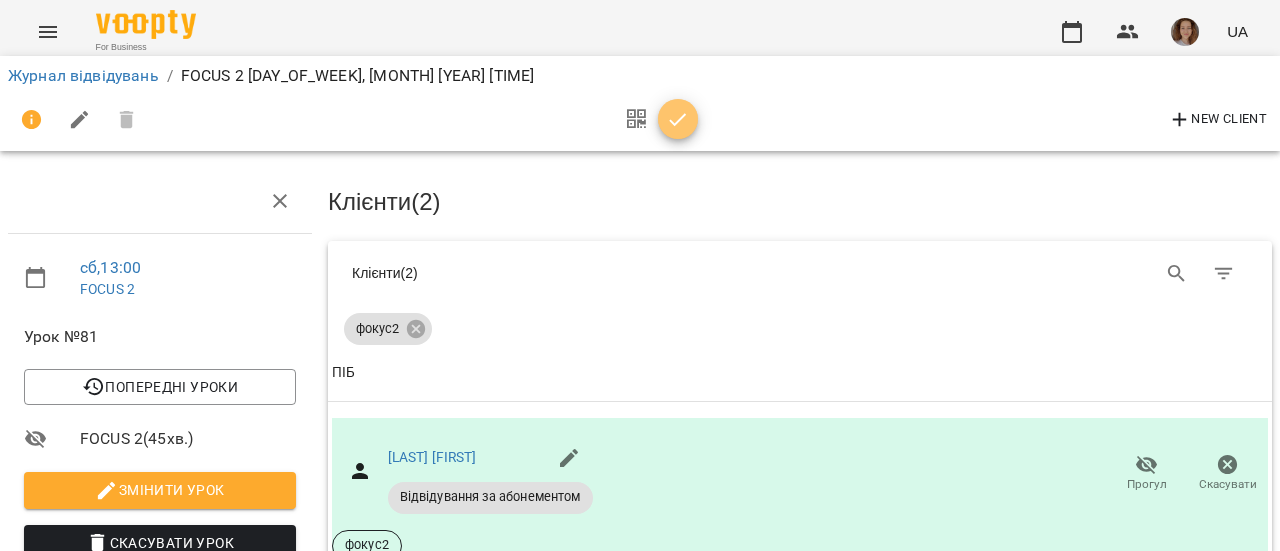 click 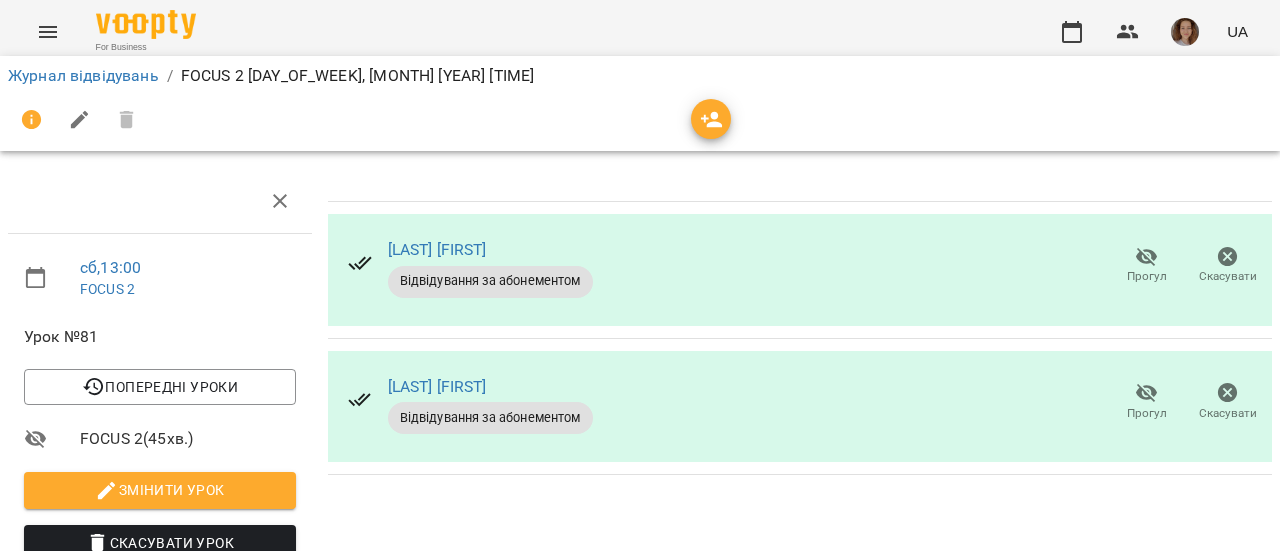 scroll, scrollTop: 0, scrollLeft: 0, axis: both 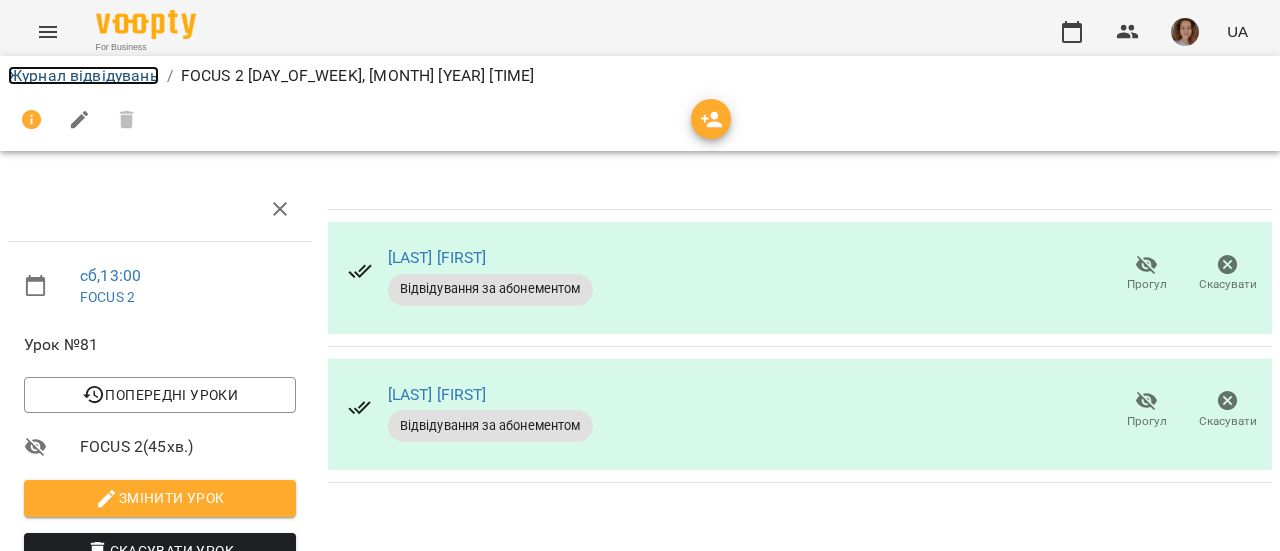 click on "Журнал відвідувань" at bounding box center (83, 75) 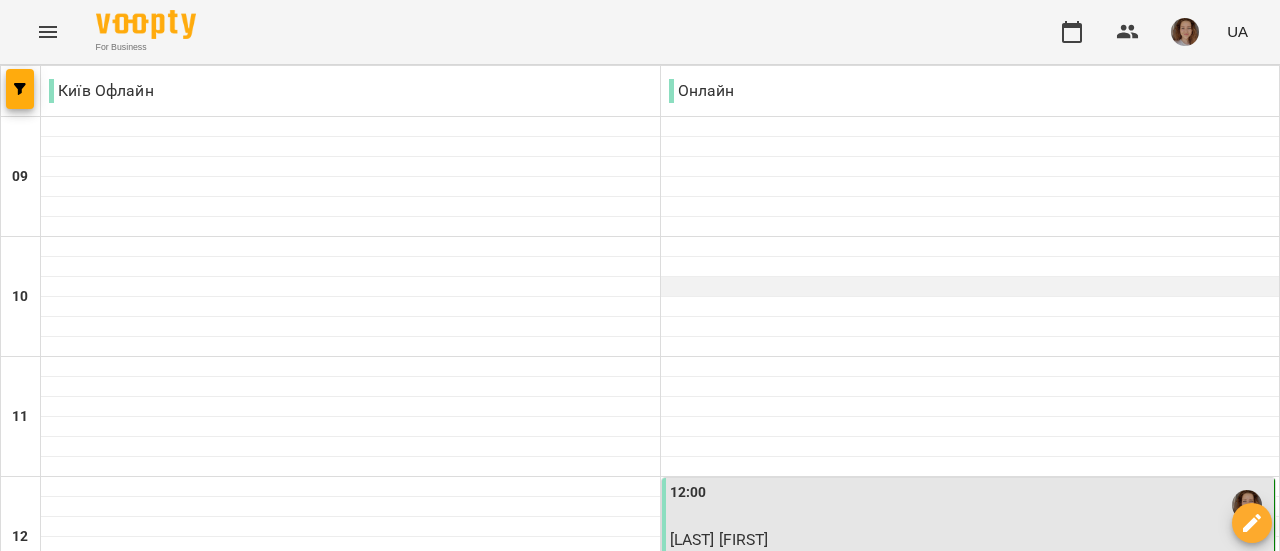 scroll, scrollTop: 606, scrollLeft: 0, axis: vertical 